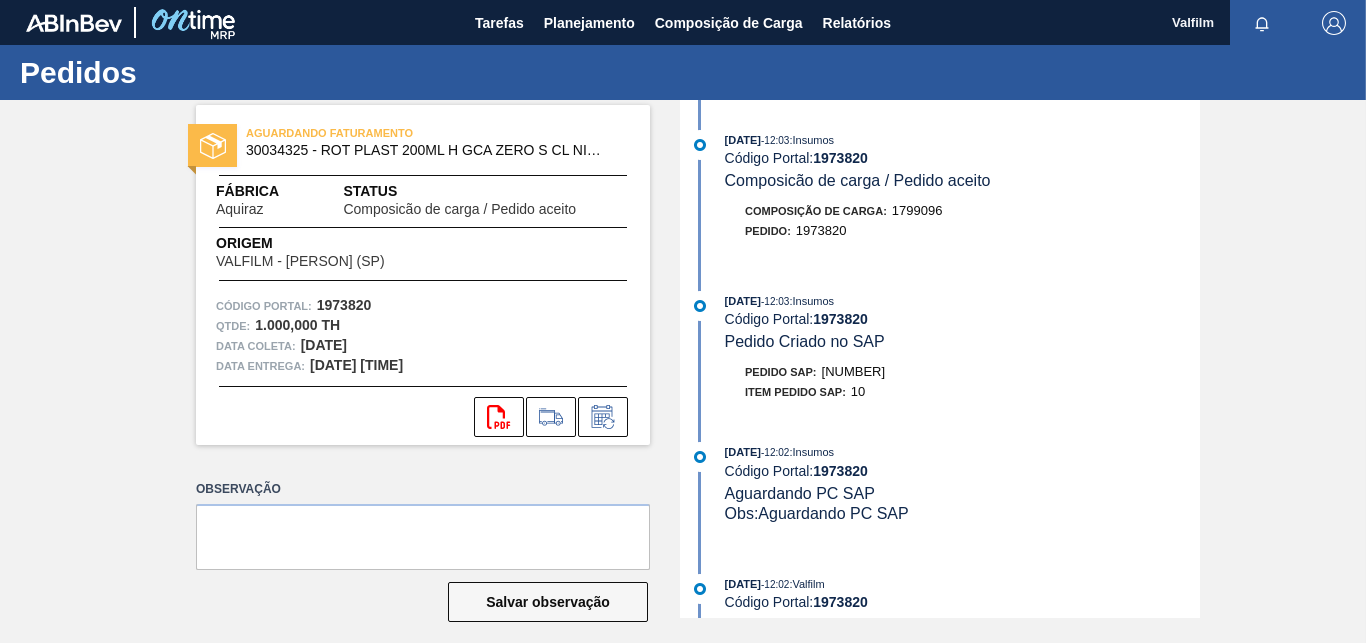 scroll, scrollTop: 0, scrollLeft: 0, axis: both 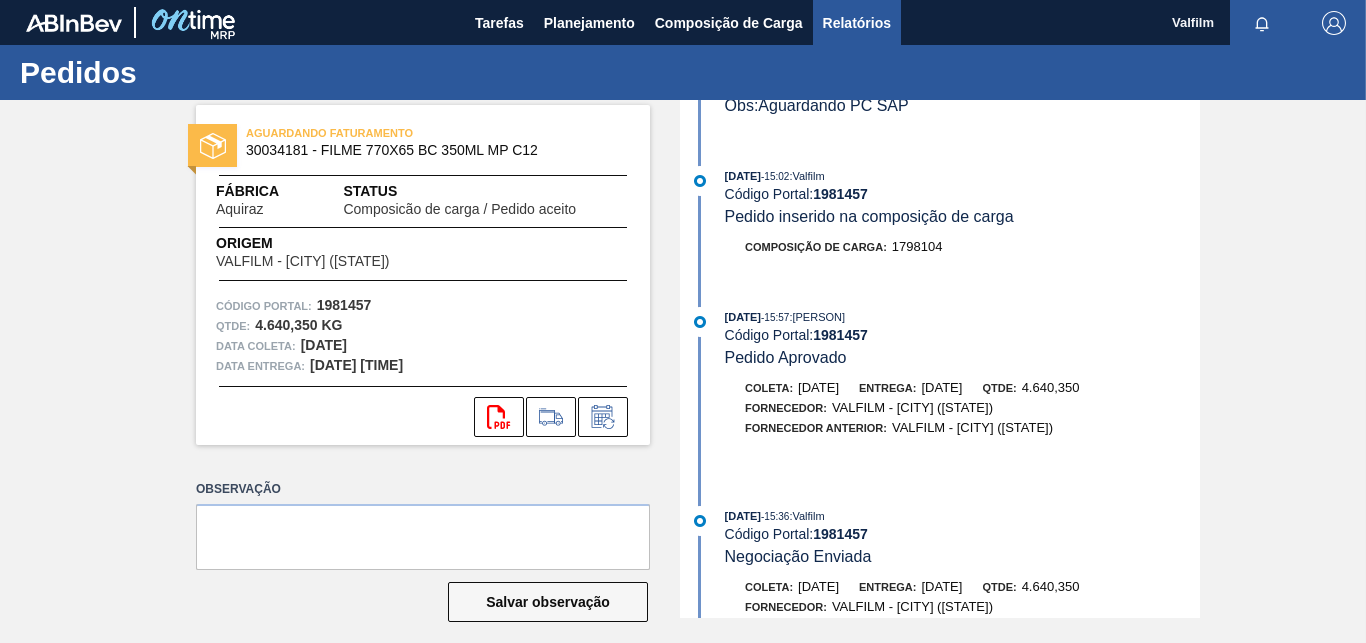 click on "Relatórios" at bounding box center [857, 22] 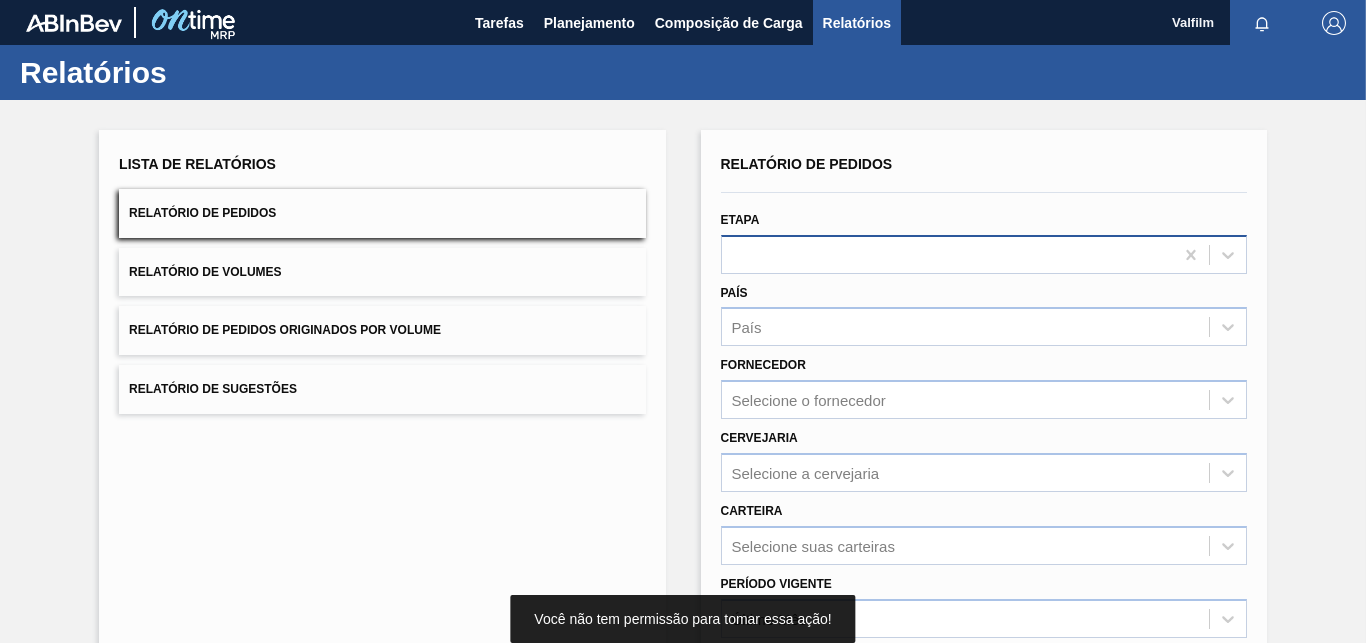 click at bounding box center [984, 254] 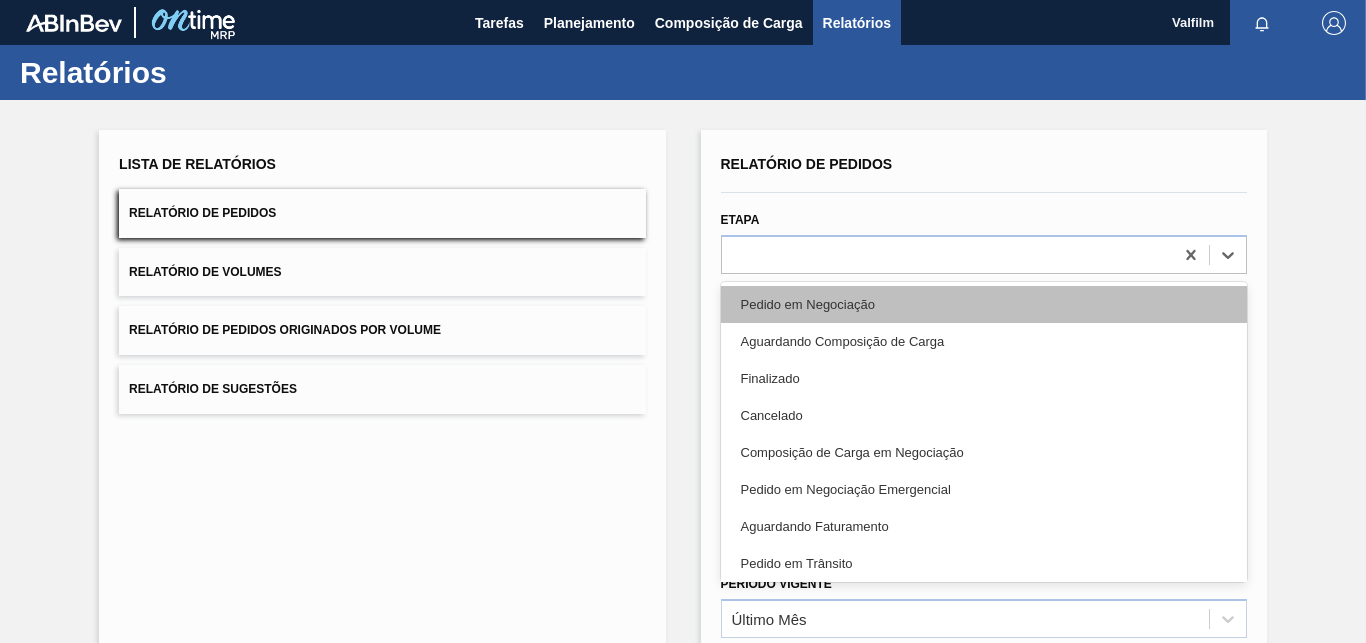 click on "Pedido em Negociação" at bounding box center [984, 304] 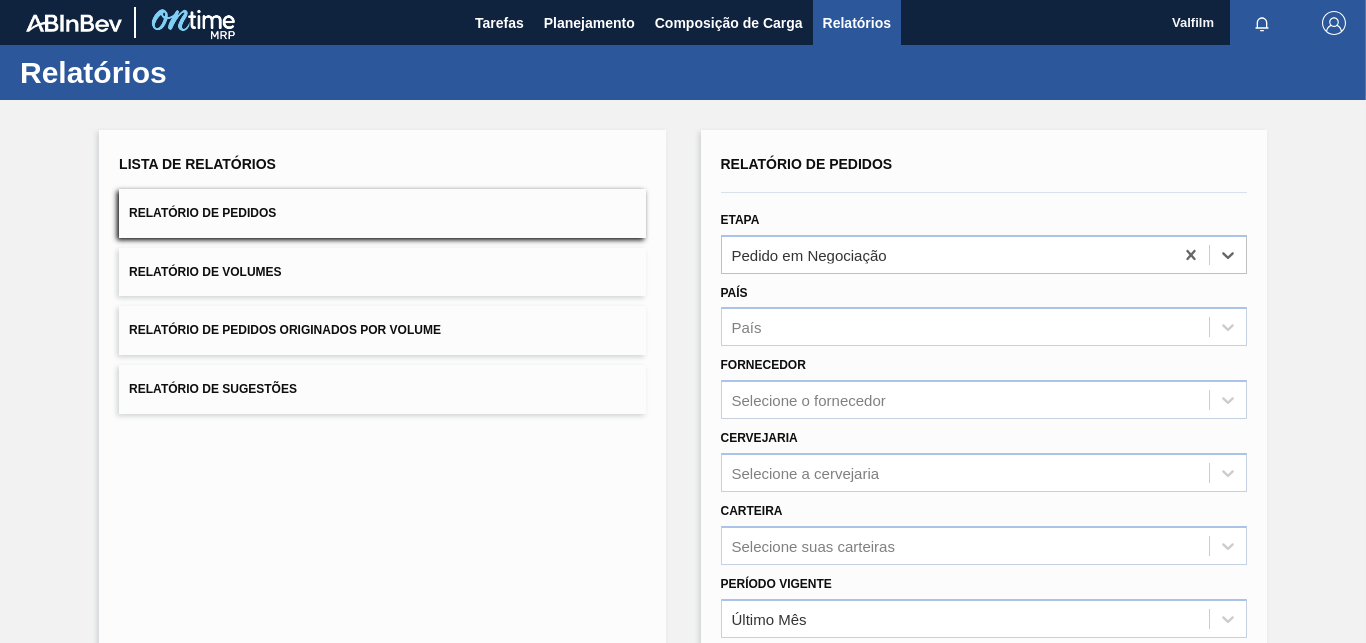 scroll, scrollTop: 283, scrollLeft: 0, axis: vertical 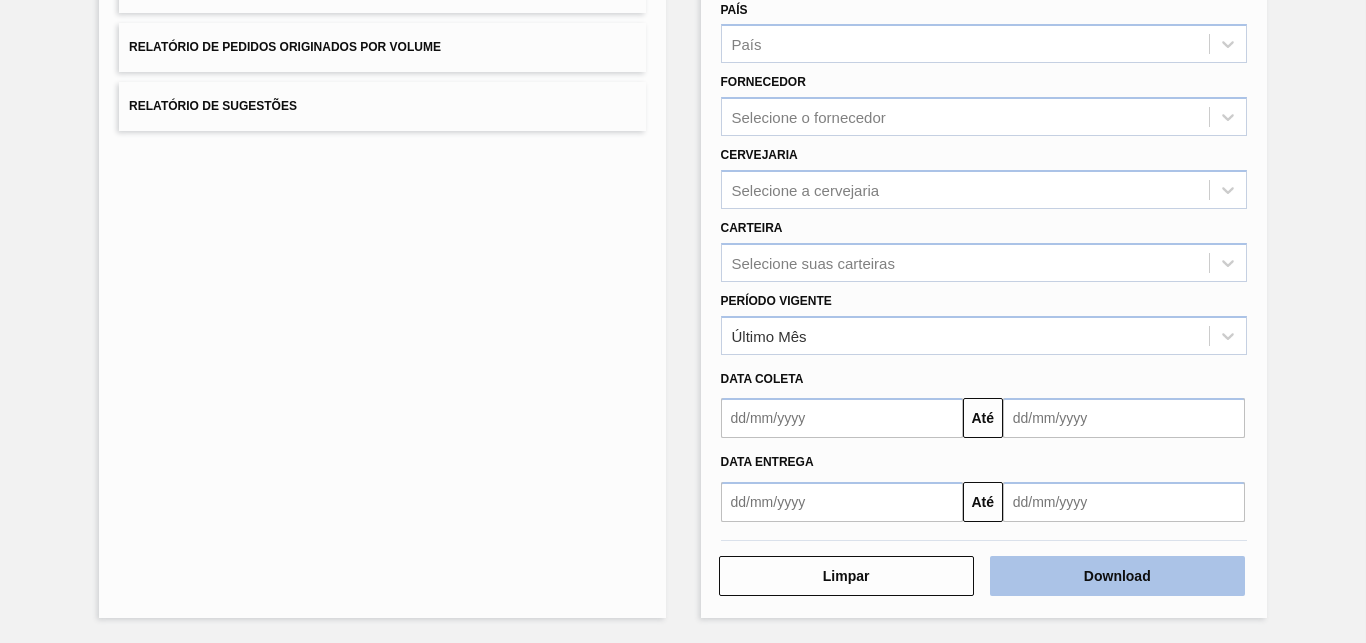 click on "Download" at bounding box center (1117, 576) 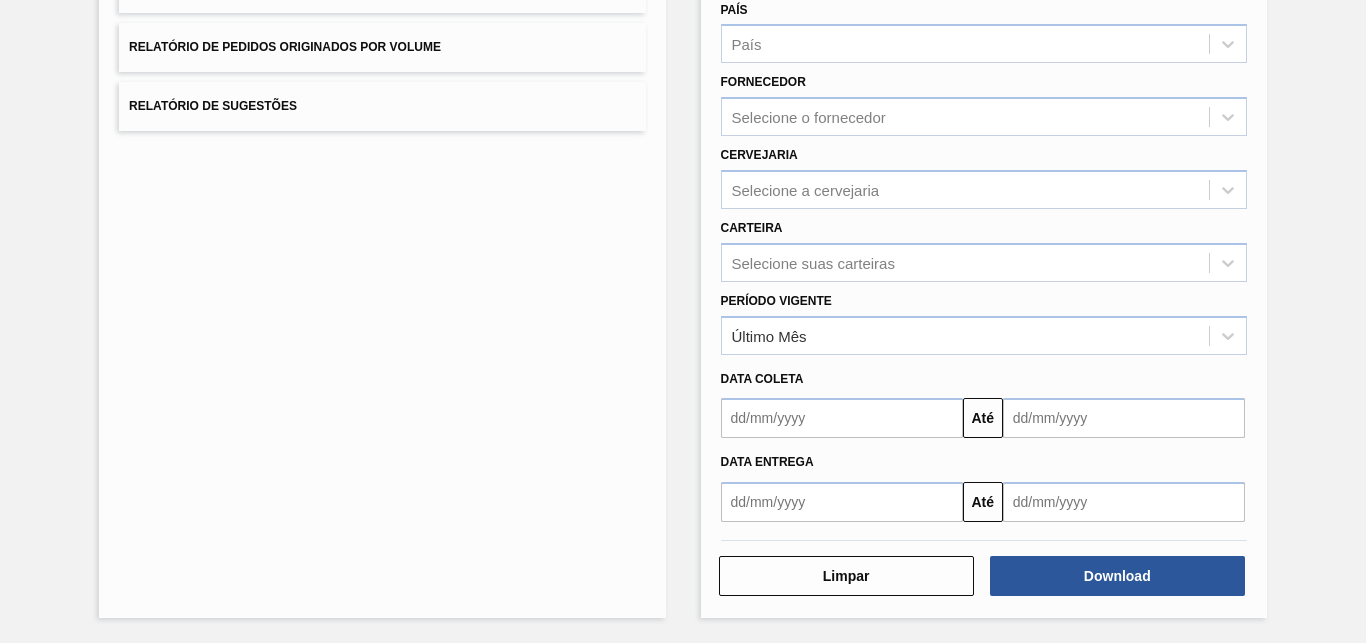 click on "Lista de Relatórios Relatório de Pedidos Relatório de Volumes Relatório de Pedidos Originados por Volume Relatório de Sugestões Relatório de Pedidos Etapa Pedido em Negociação País País Fornecedor Selecione o fornecedor Cervejaria Selecione a cervejaria Carteira Selecione suas carteiras Período Vigente Último Mês Data coleta Até Data entrega Até Limpar Download" at bounding box center [683, 230] 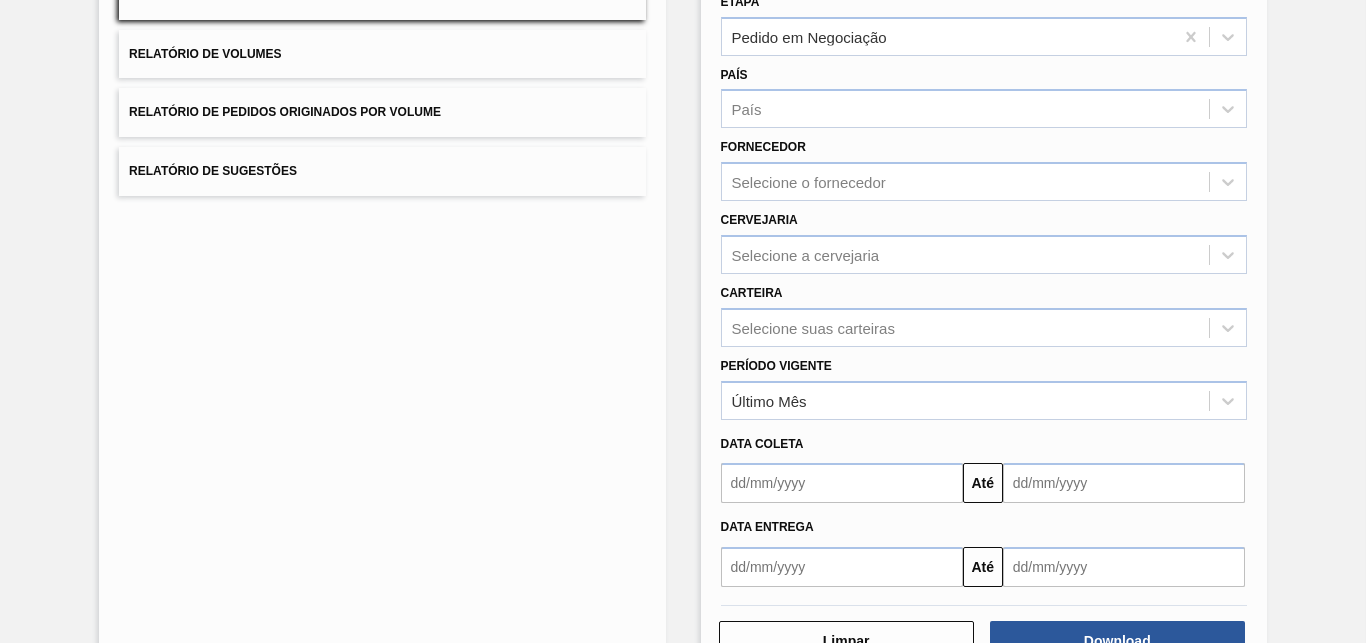 scroll, scrollTop: 0, scrollLeft: 0, axis: both 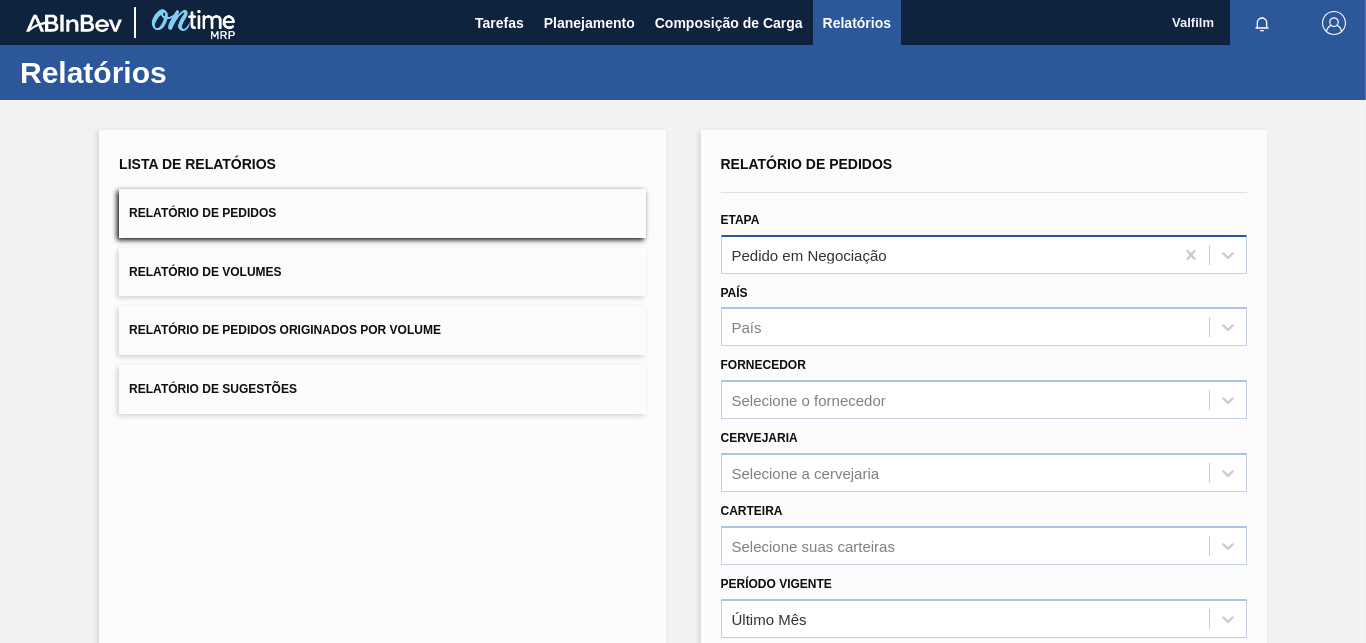 click on "Pedido em Negociação" at bounding box center (809, 254) 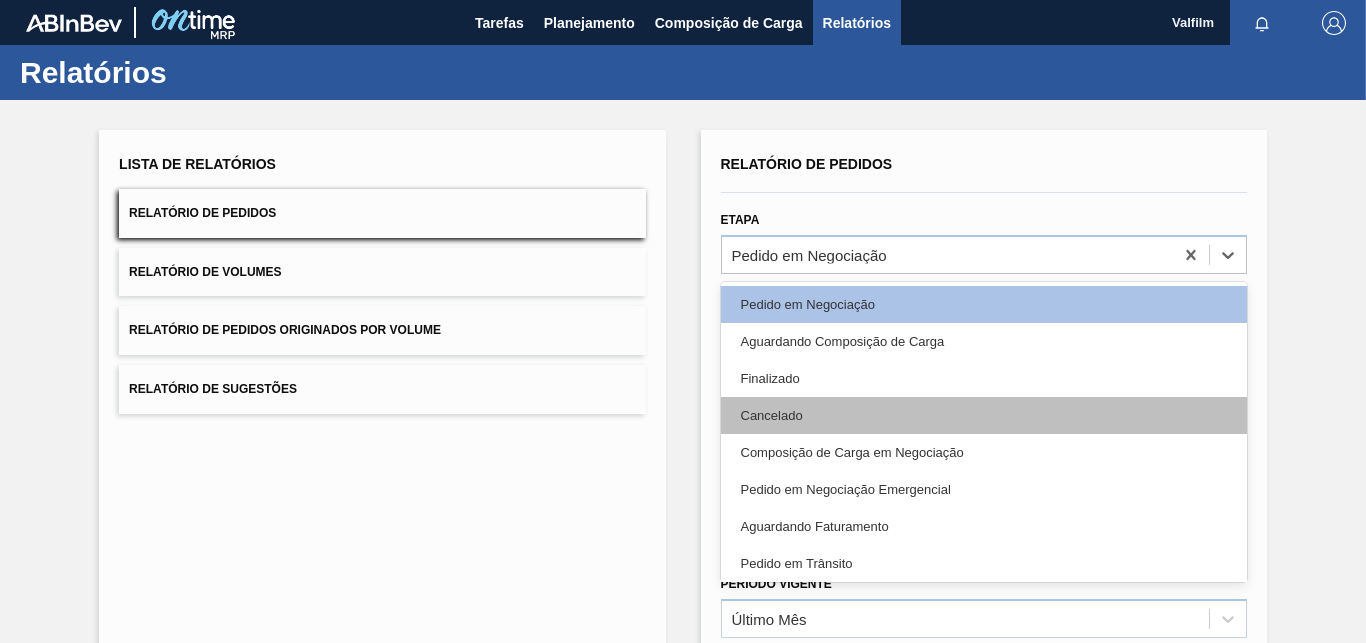 click on "Cancelado" at bounding box center (984, 415) 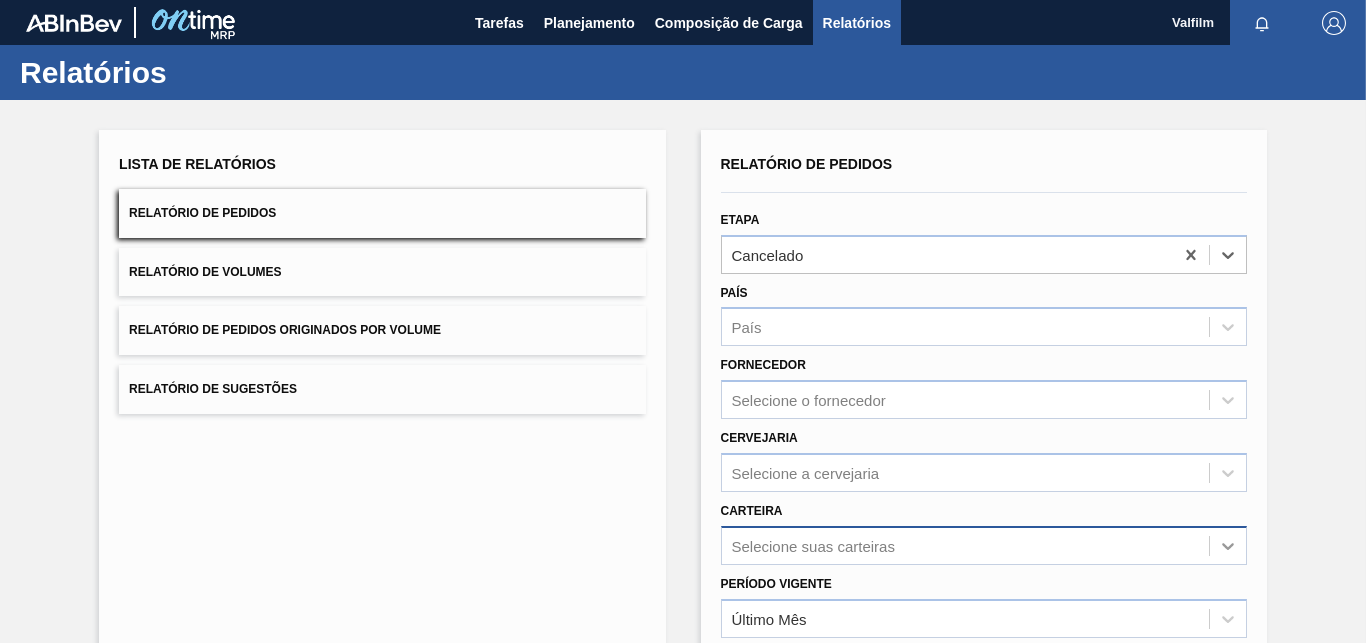 scroll, scrollTop: 283, scrollLeft: 0, axis: vertical 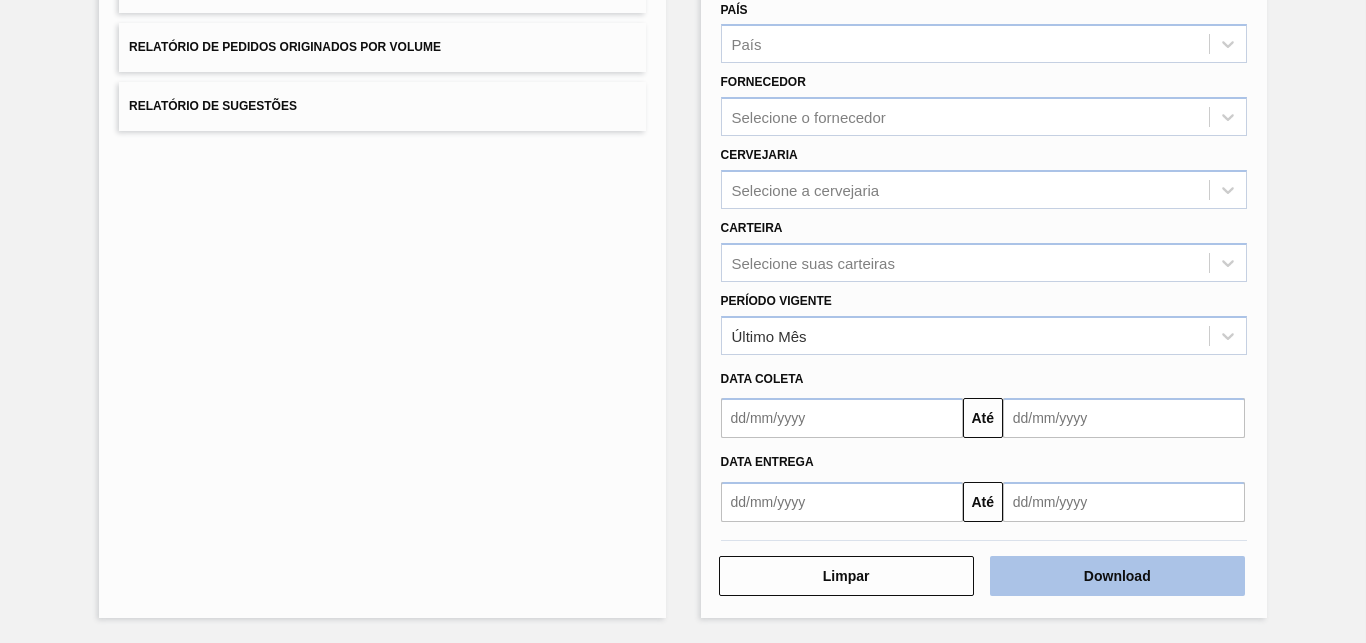 click on "Download" at bounding box center (1117, 576) 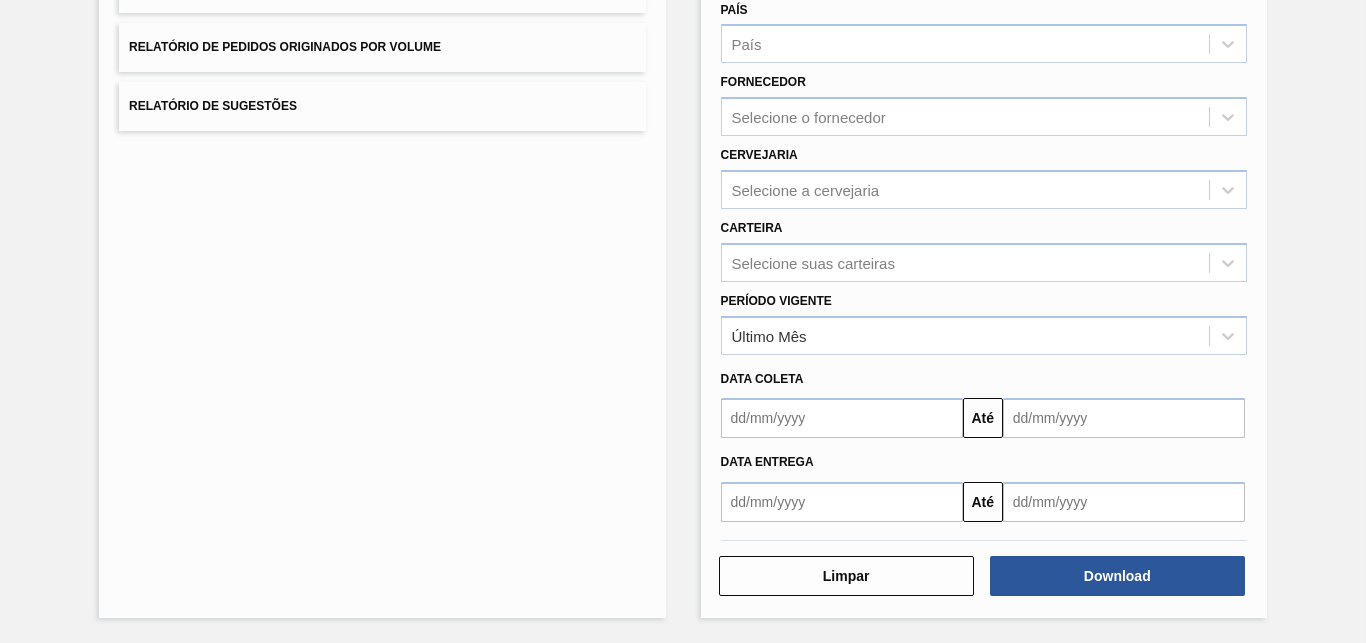 scroll, scrollTop: 0, scrollLeft: 0, axis: both 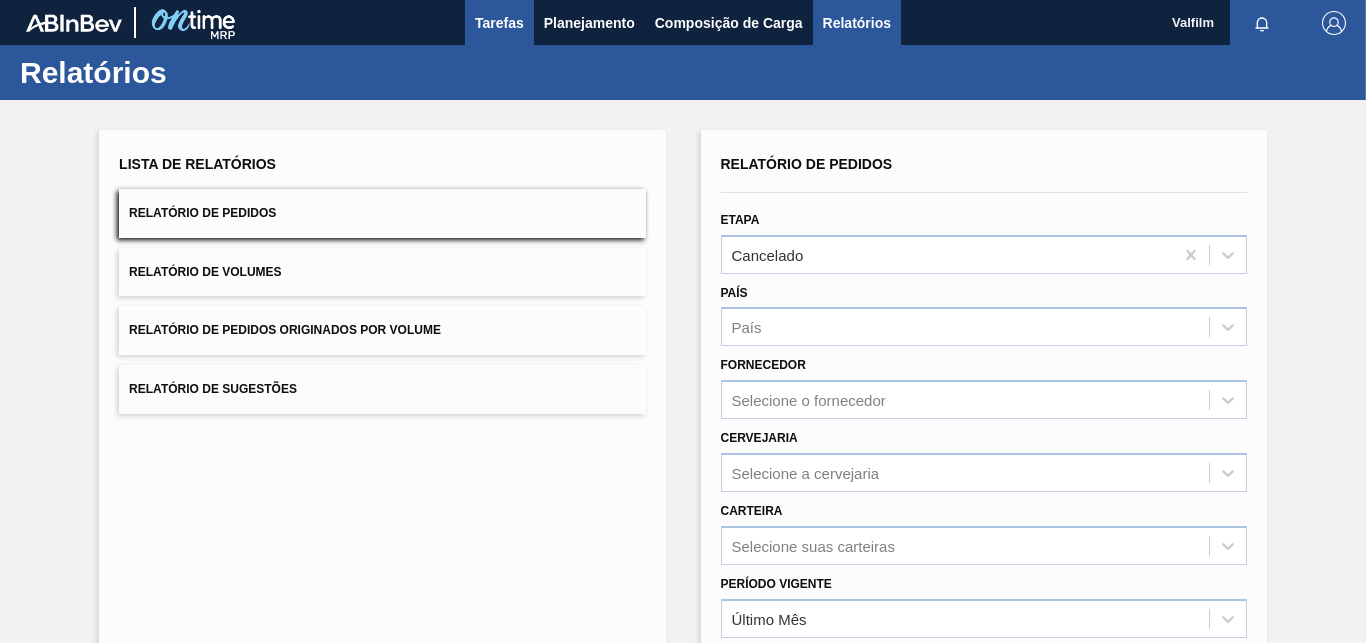 click on "Tarefas" at bounding box center (499, 23) 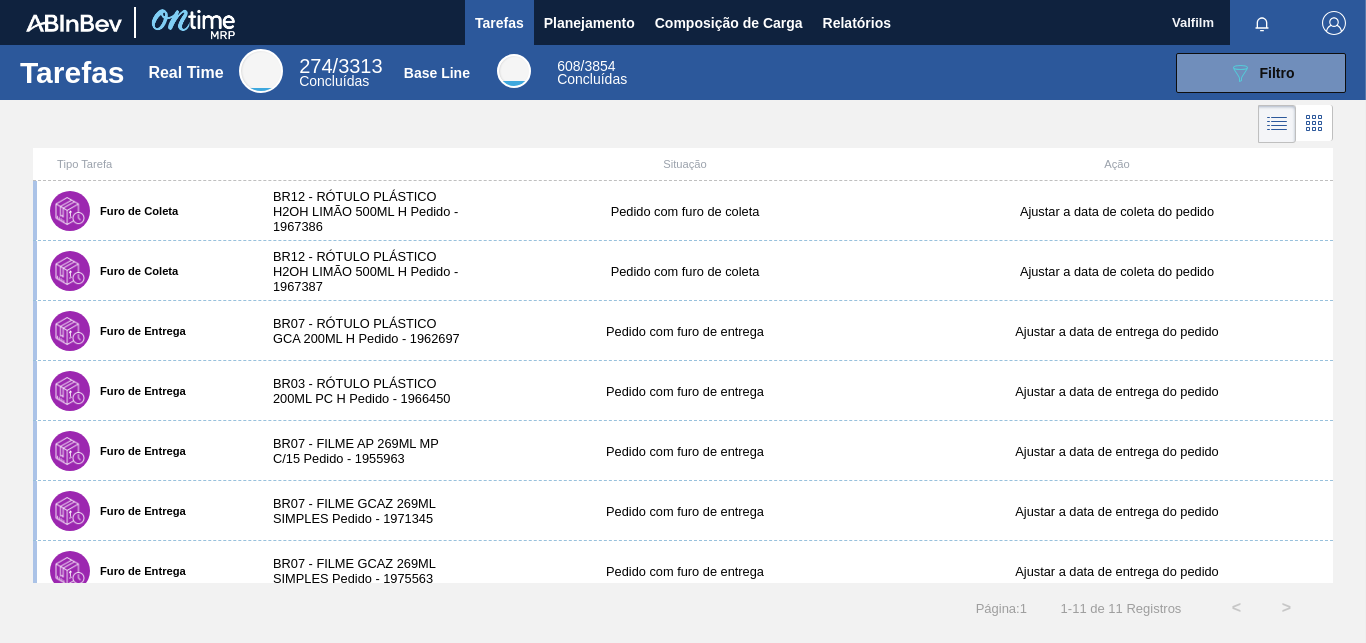 click at bounding box center (361, 164) 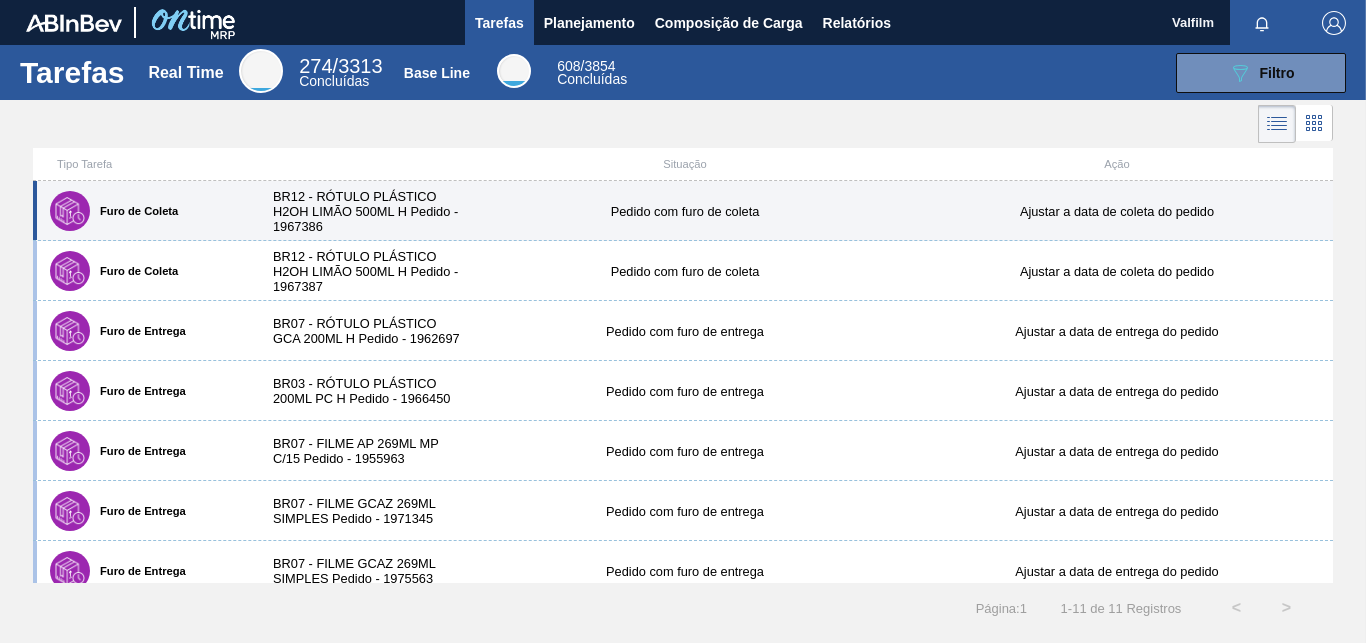 click on "BR12 - RÓTULO PLÁSTICO H2OH LIMÃO 500ML H Pedido - 1967386" at bounding box center [361, 211] 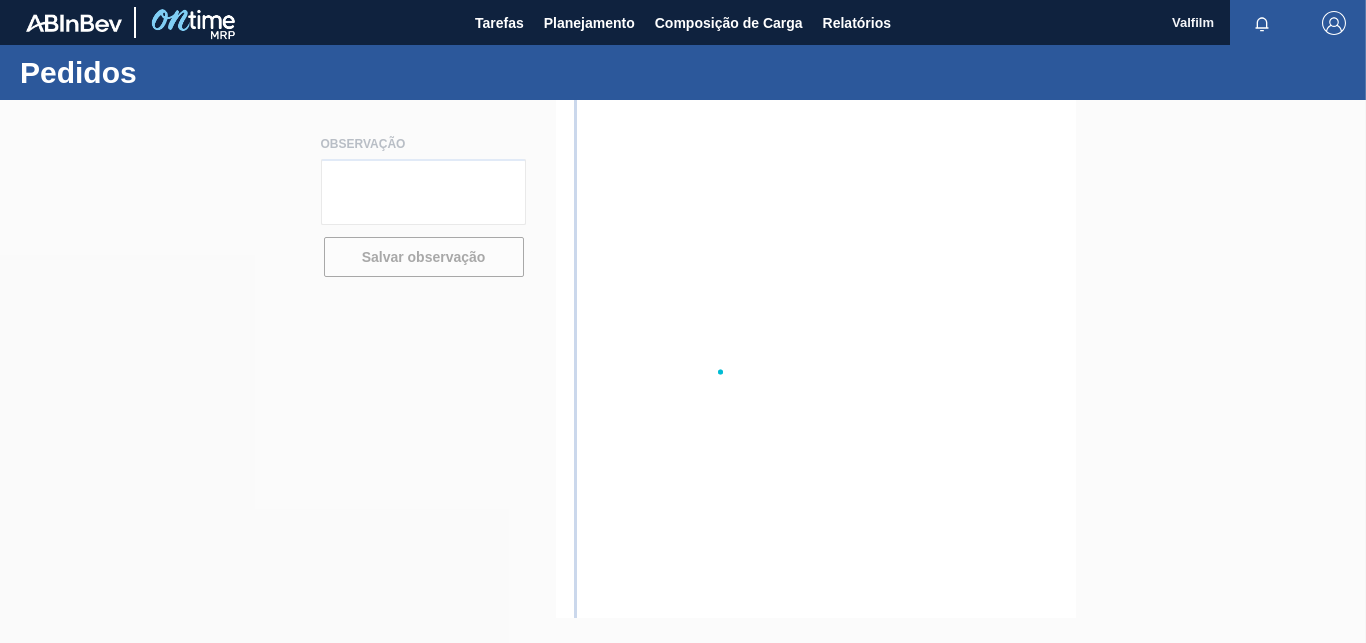 scroll, scrollTop: 0, scrollLeft: 0, axis: both 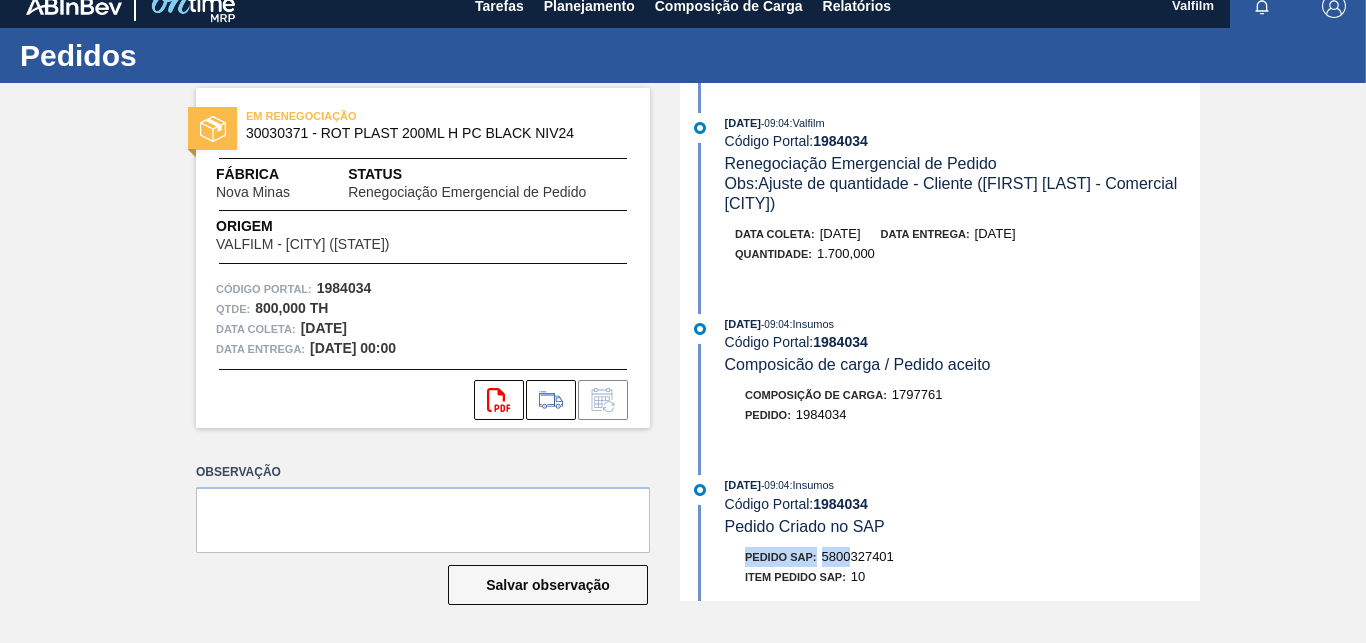 drag, startPoint x: 904, startPoint y: 552, endPoint x: 842, endPoint y: 566, distance: 63.560993 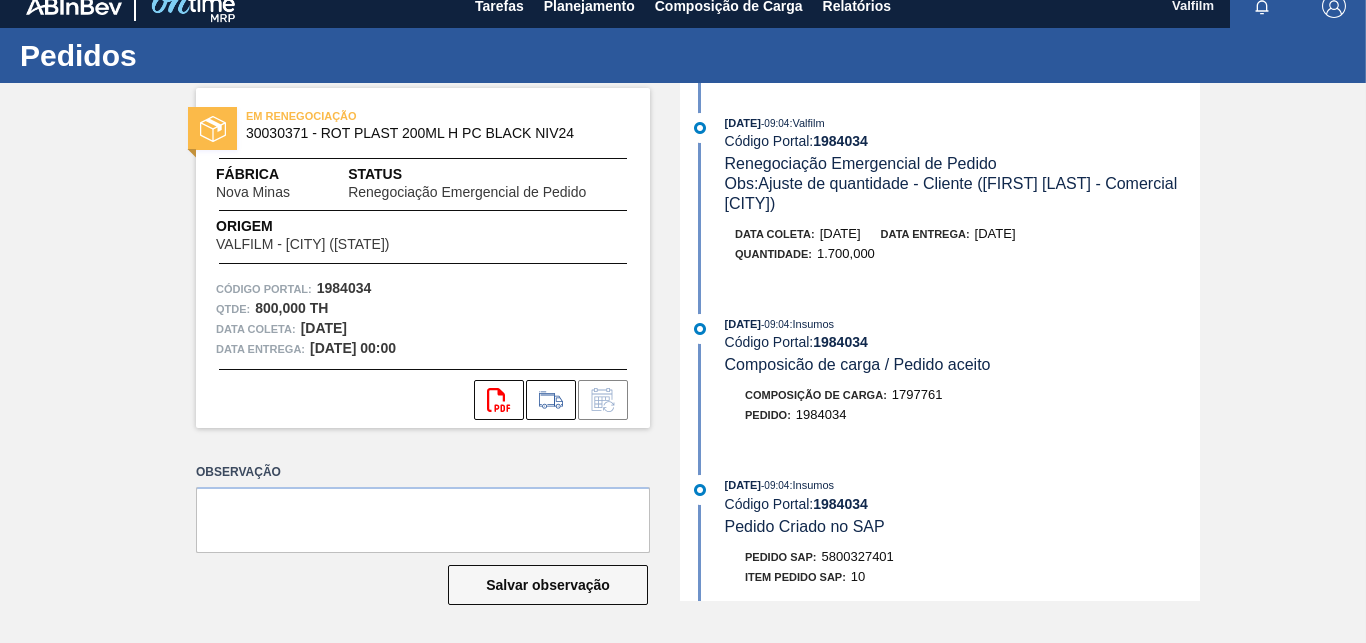click on "5800327401" at bounding box center (858, 556) 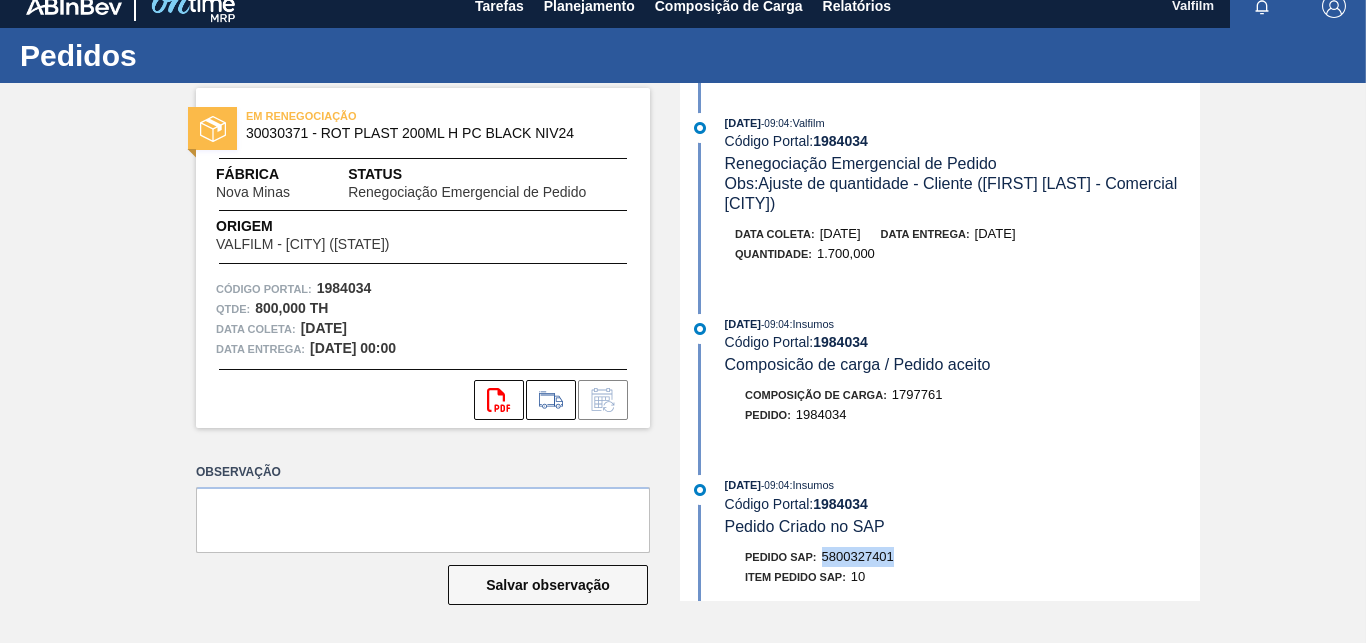 drag, startPoint x: 897, startPoint y: 566, endPoint x: 819, endPoint y: 566, distance: 78 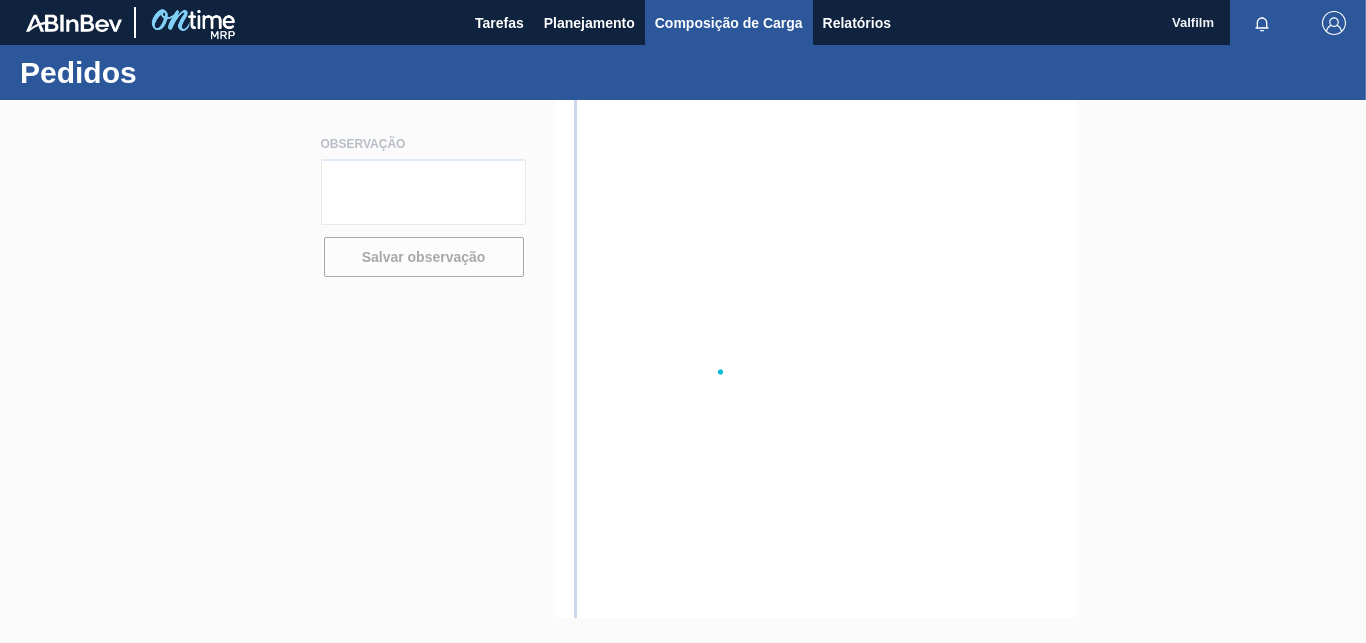 scroll, scrollTop: 0, scrollLeft: 0, axis: both 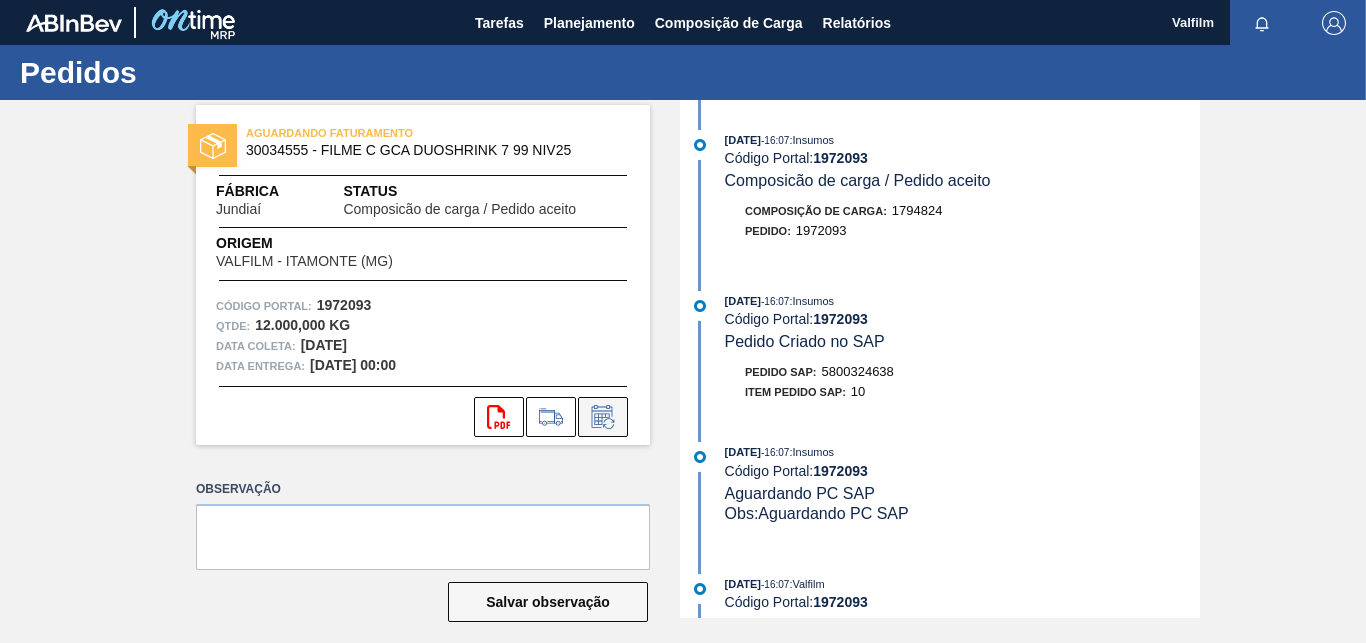 click 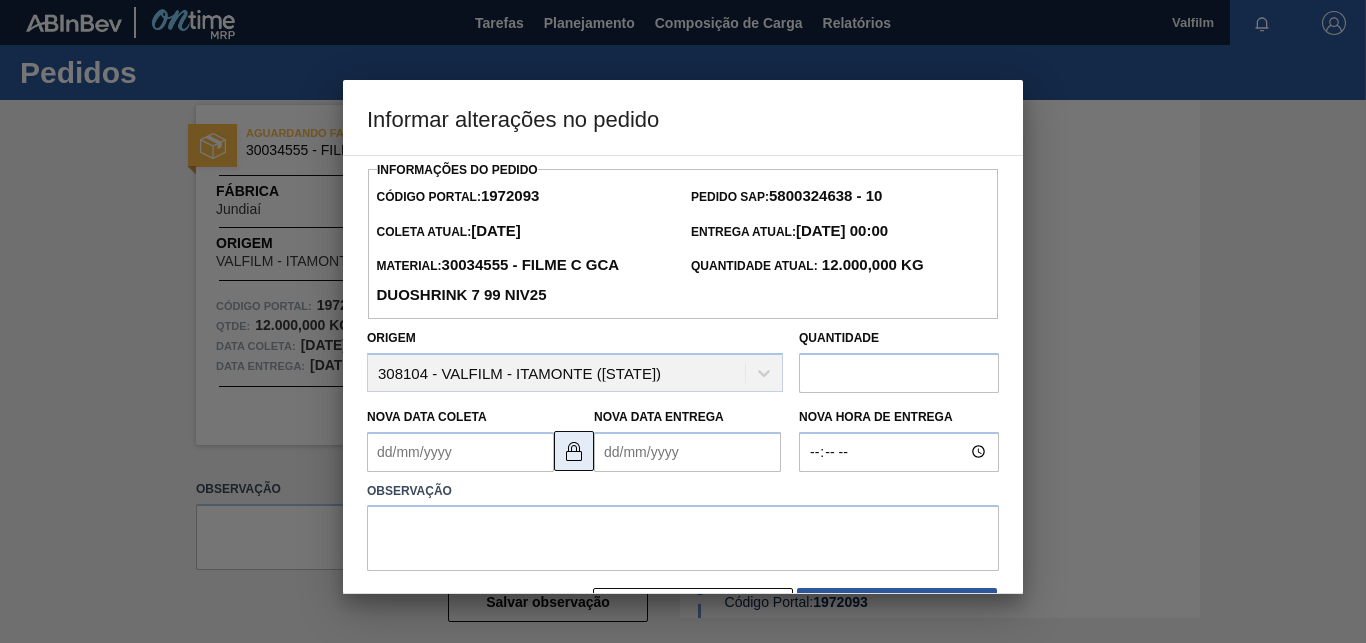 click at bounding box center [574, 451] 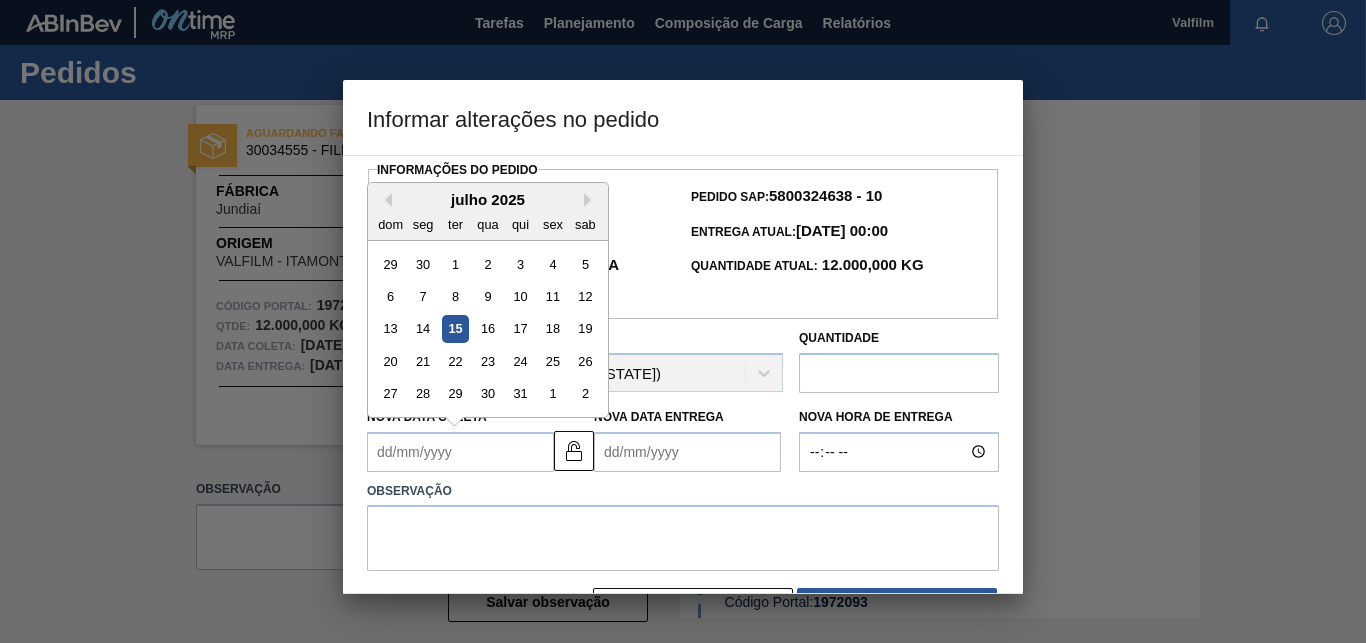 click on "Nova Data Coleta" at bounding box center [460, 452] 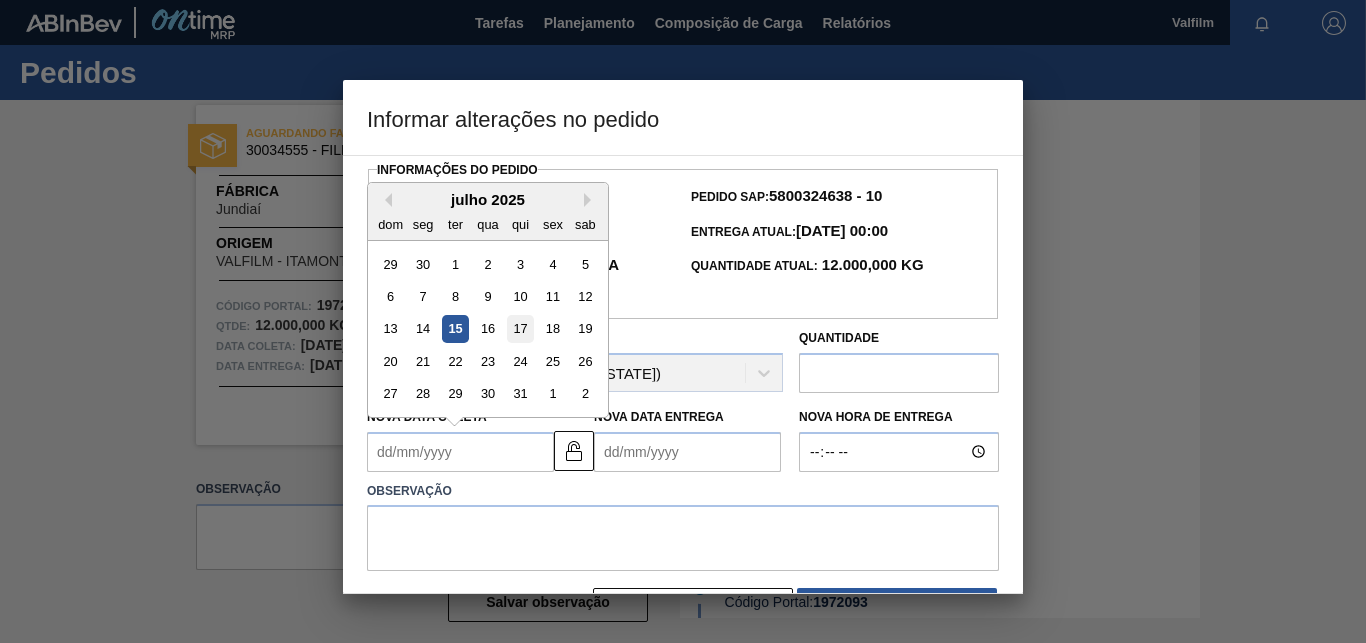 click on "17" at bounding box center (520, 328) 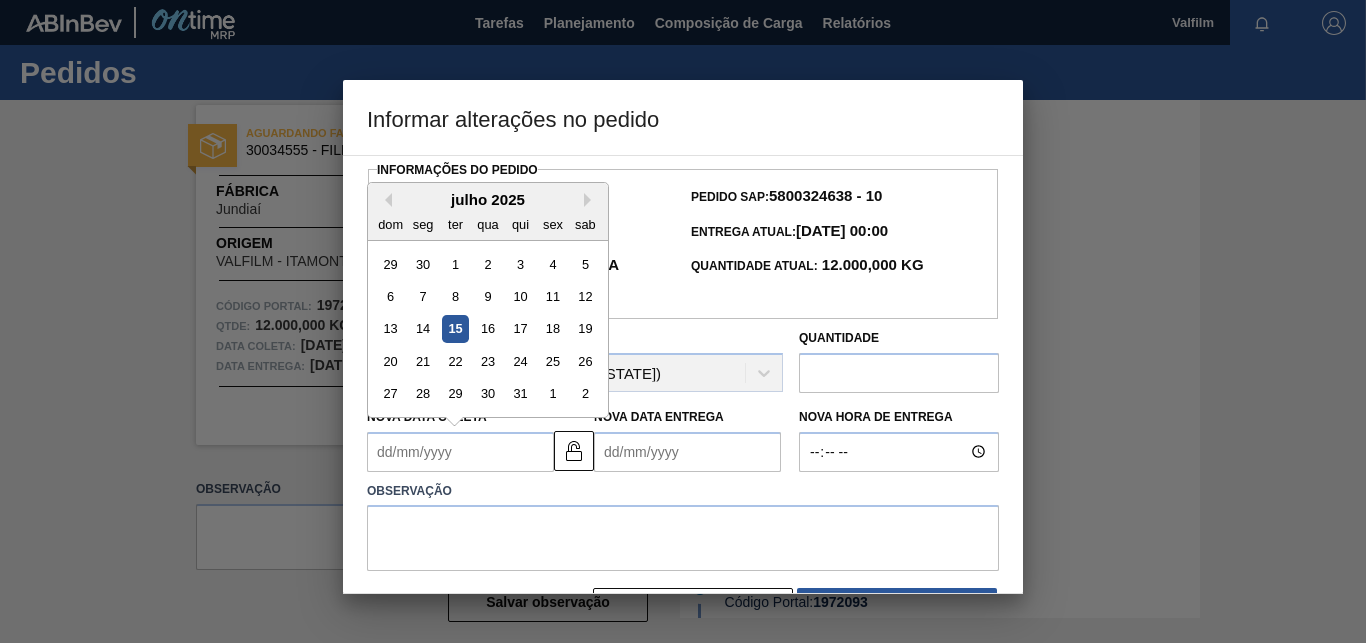 type on "[DATE]" 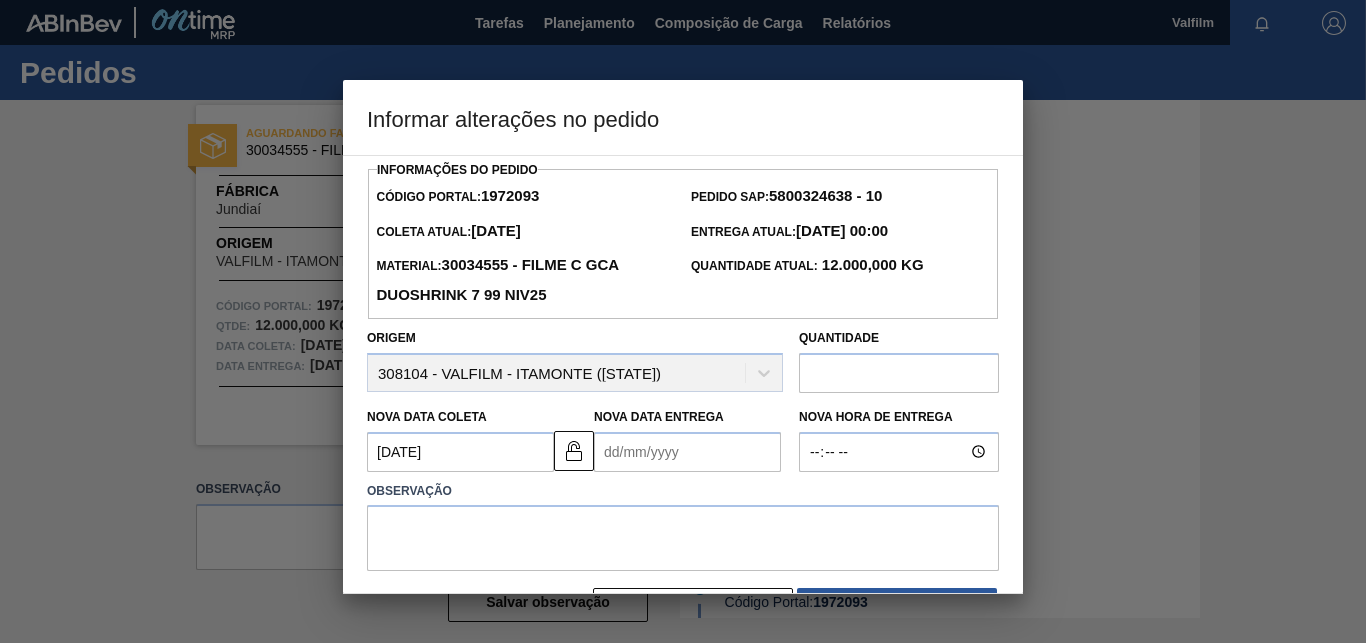 click on "Nova Data Entrega" at bounding box center [687, 452] 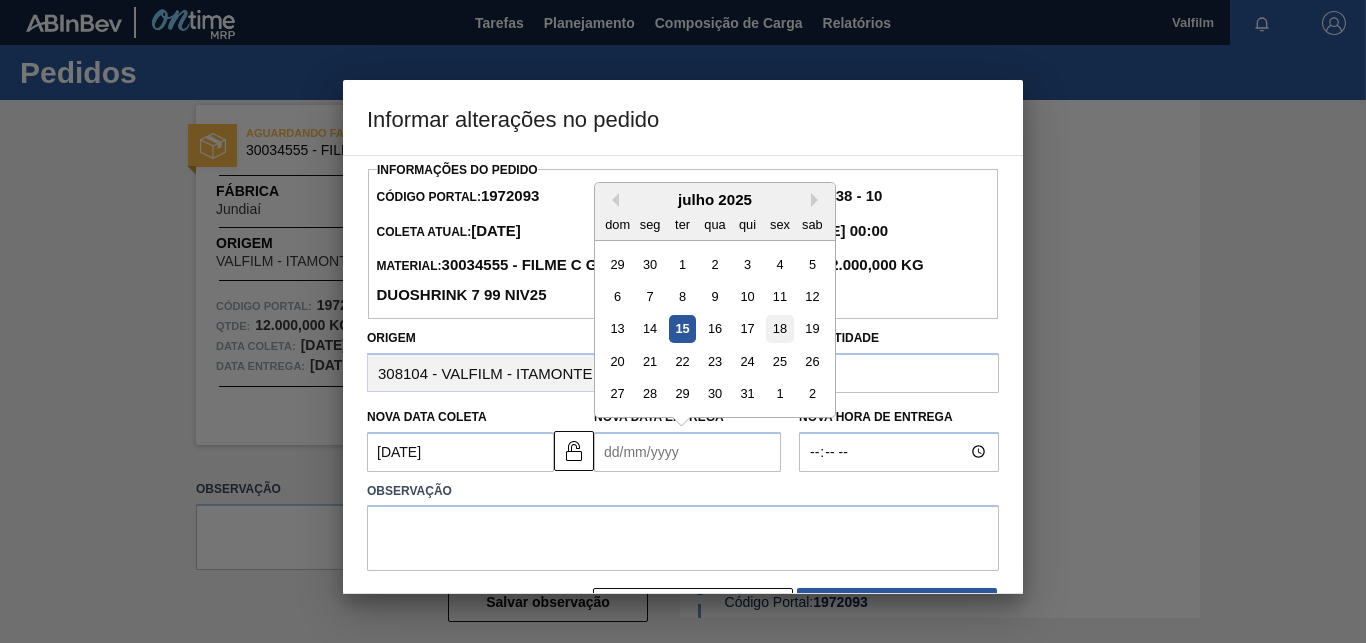 click on "18" at bounding box center [779, 328] 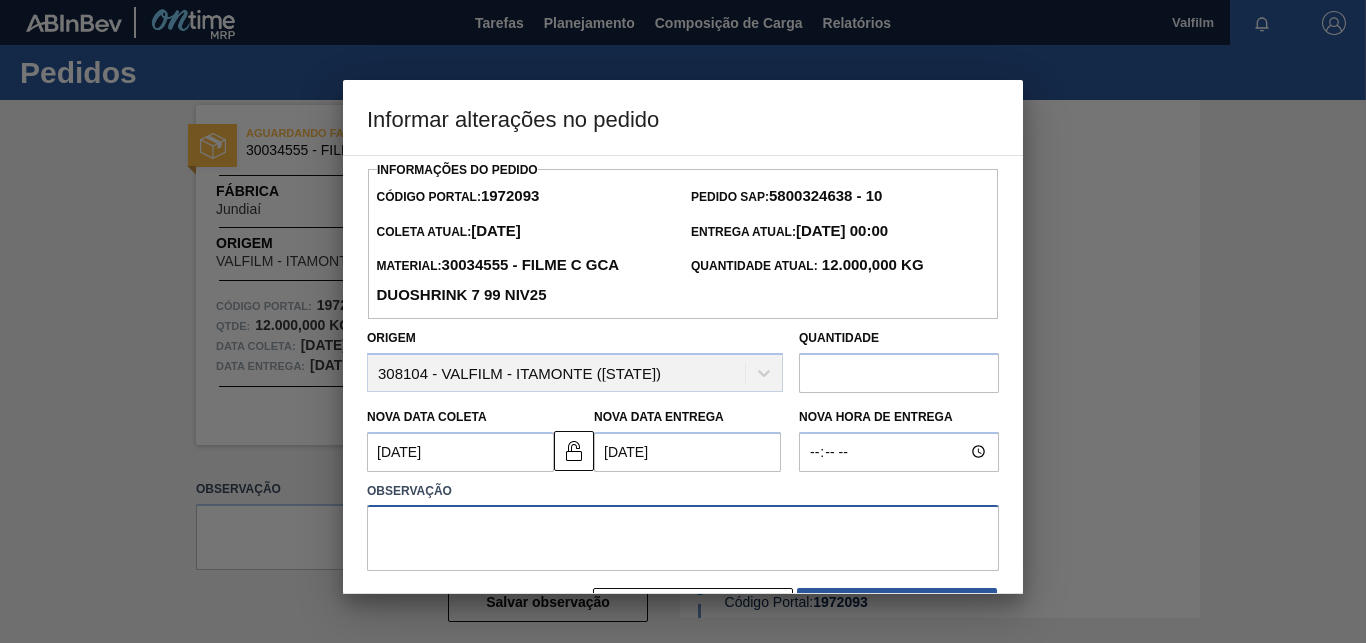 click at bounding box center (683, 538) 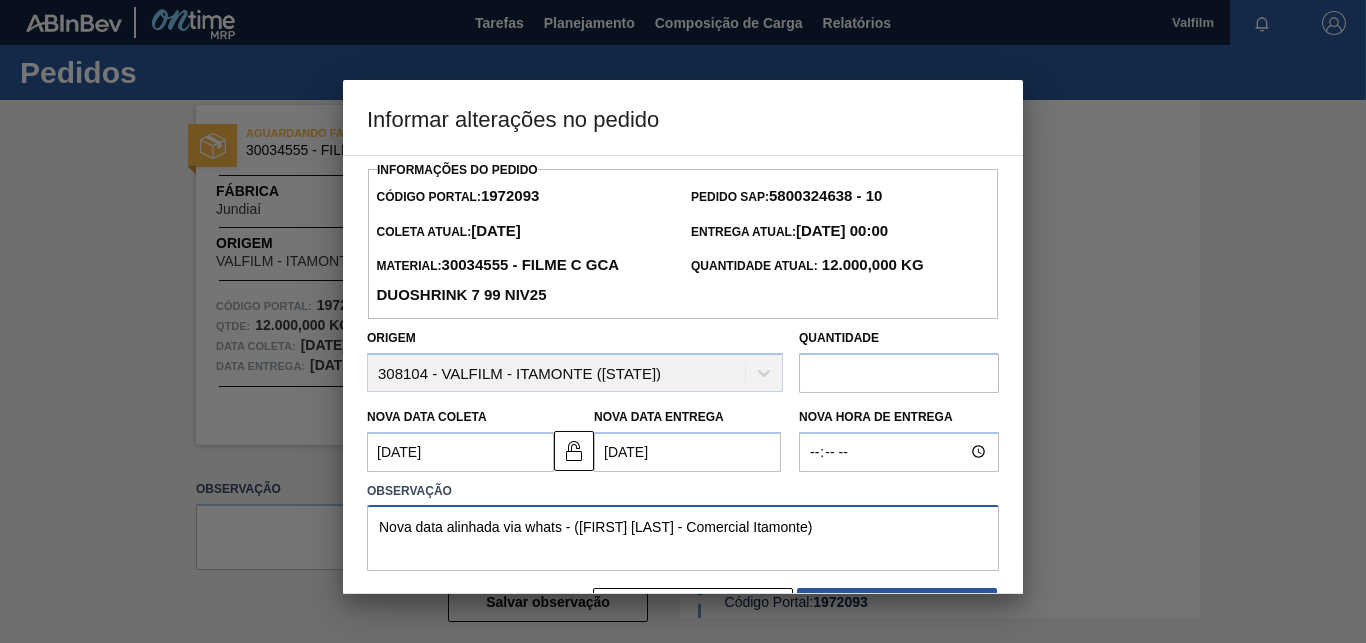 drag, startPoint x: 842, startPoint y: 550, endPoint x: 380, endPoint y: 493, distance: 465.50296 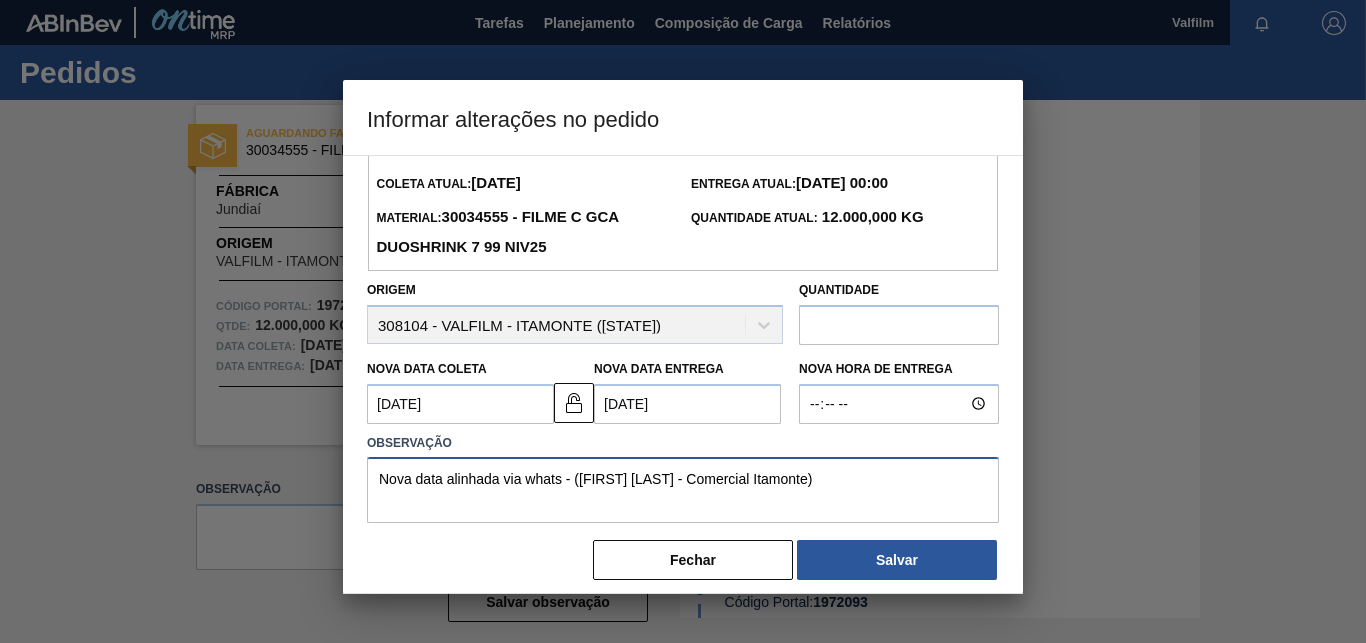 scroll, scrollTop: 67, scrollLeft: 0, axis: vertical 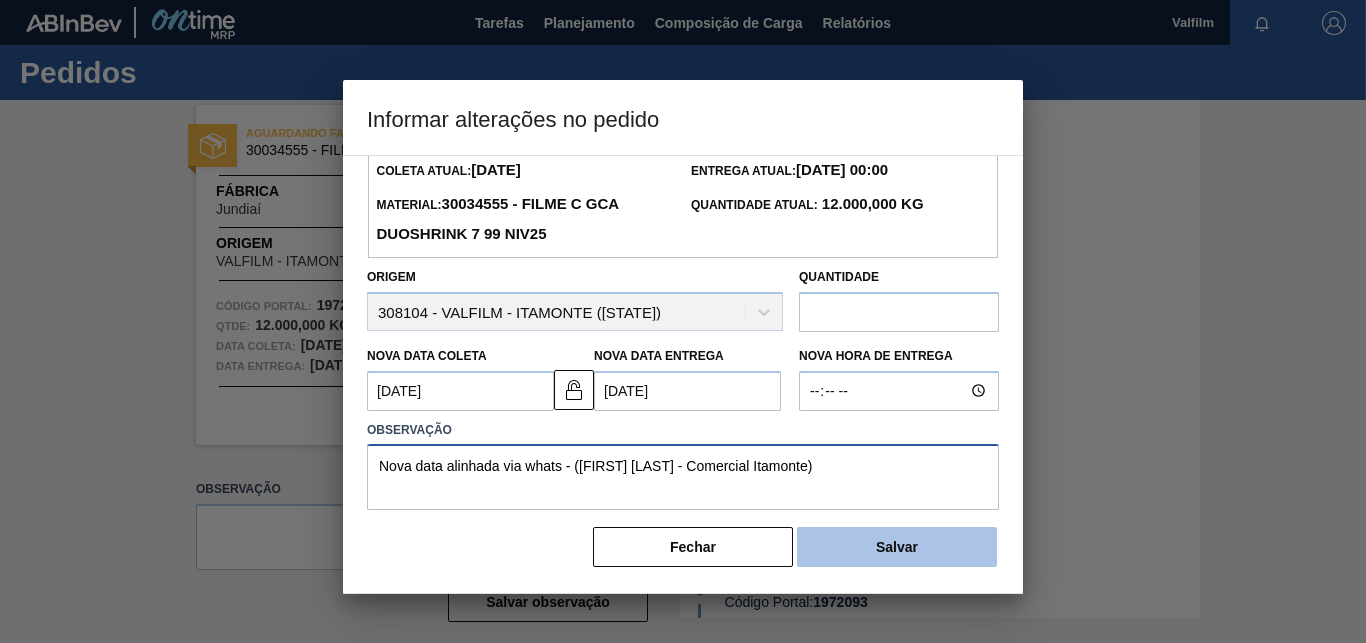 type on "Nova data alinhada via whats - ([FIRST] [LAST] - Comercial Itamonte)" 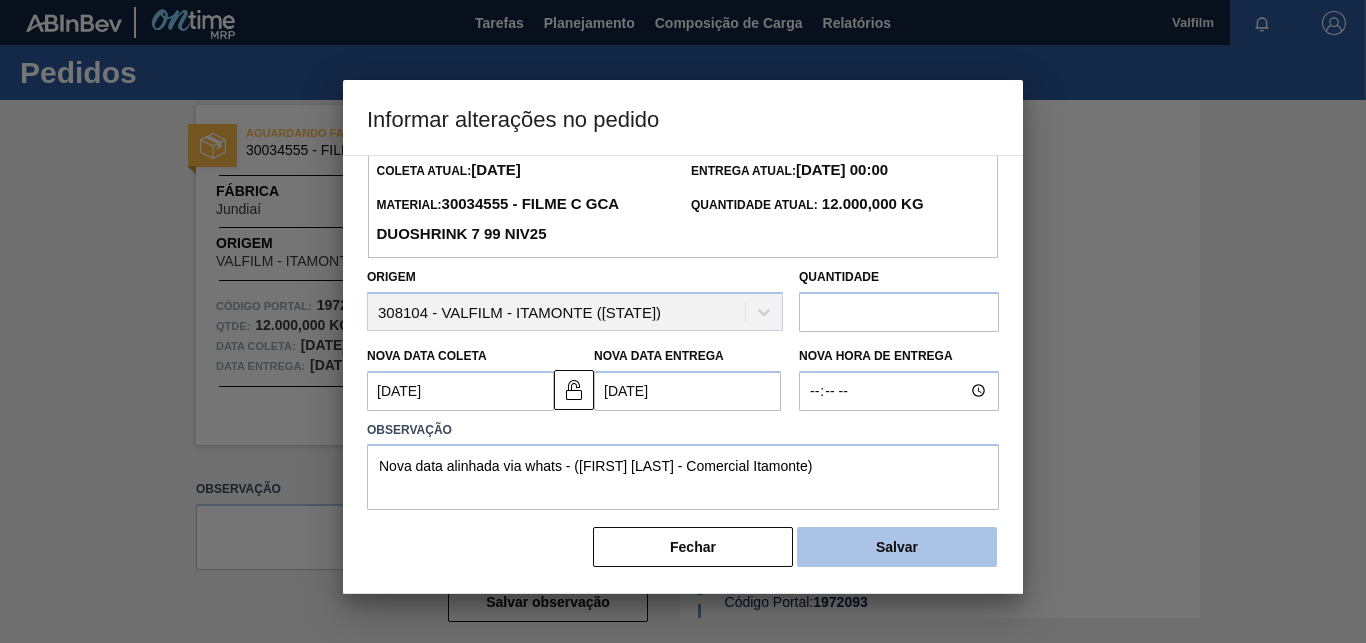 click on "Salvar" at bounding box center (897, 547) 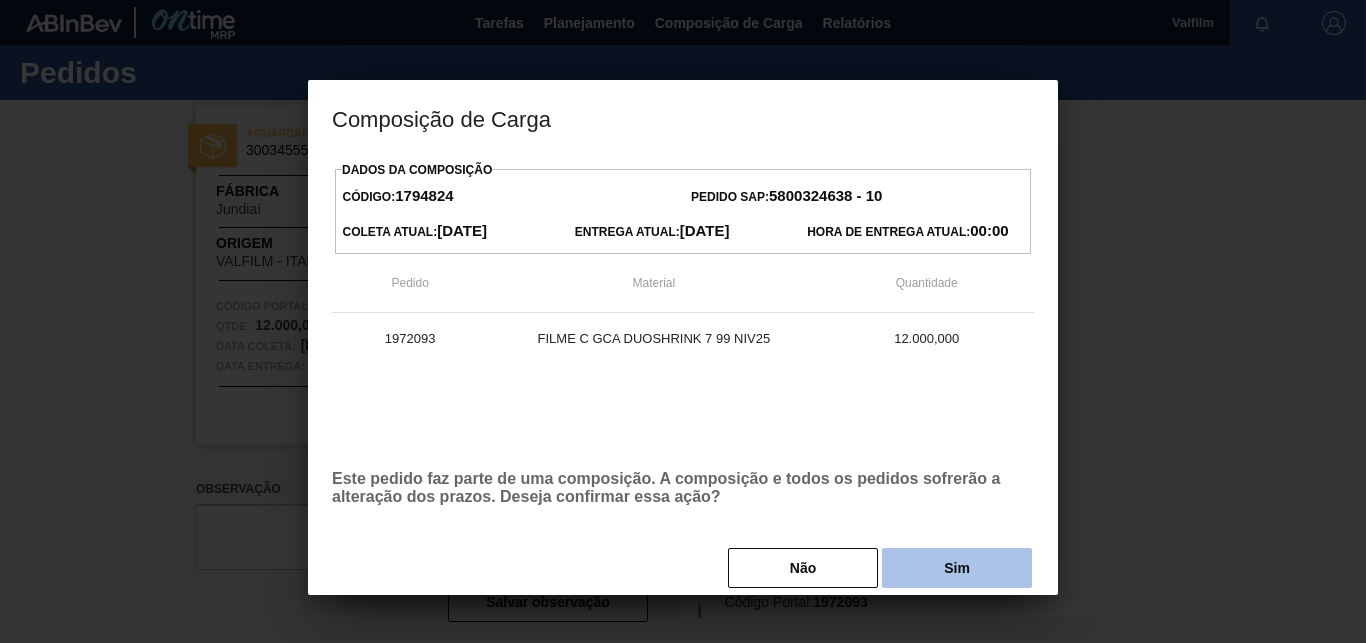 click on "Não Sim" at bounding box center (683, 568) 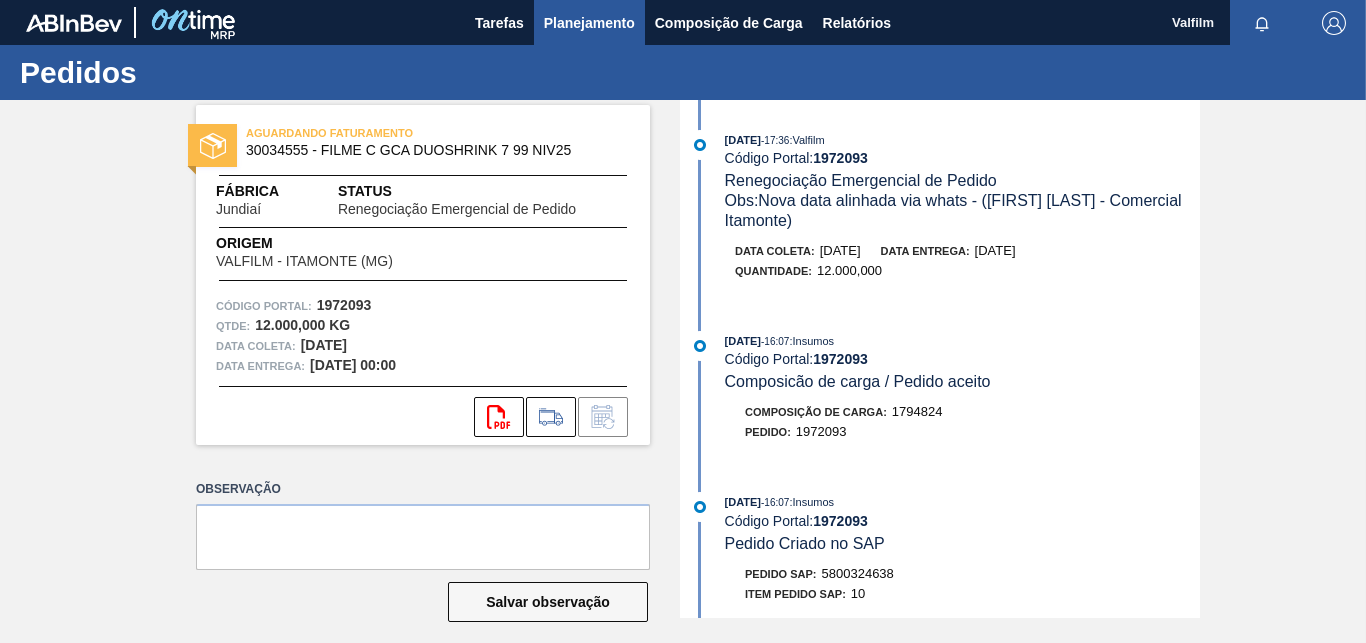 click on "Planejamento" at bounding box center [589, 23] 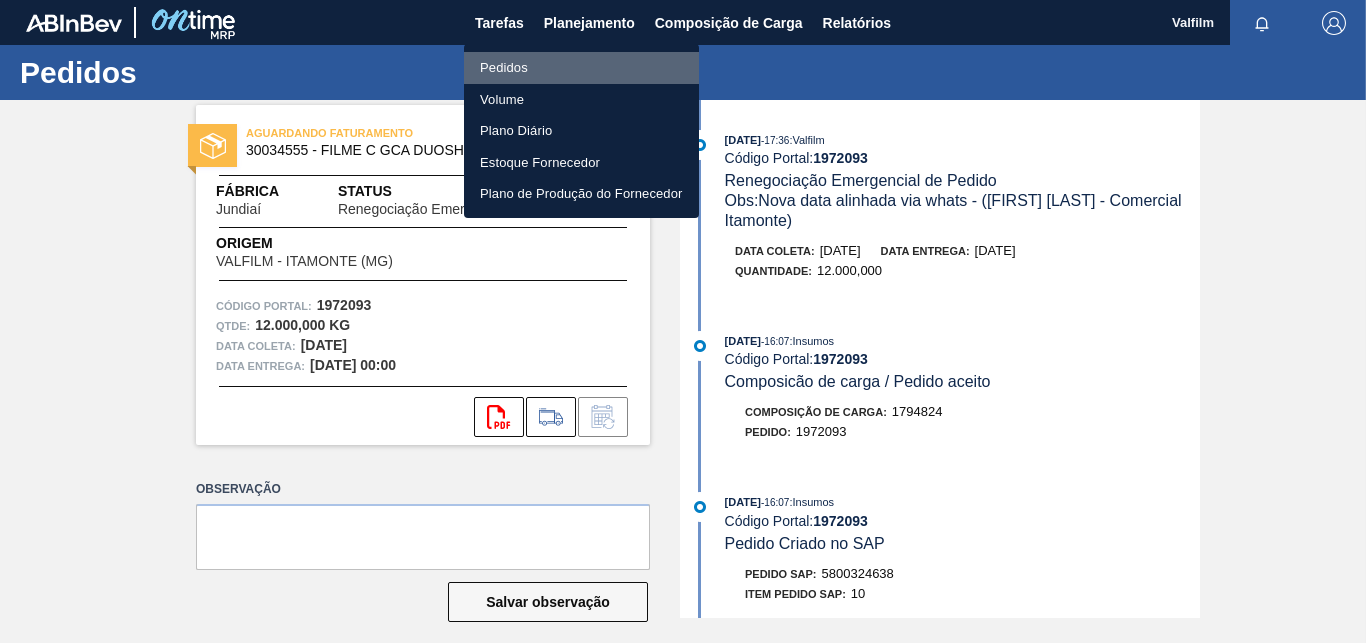 click on "Pedidos" at bounding box center [581, 68] 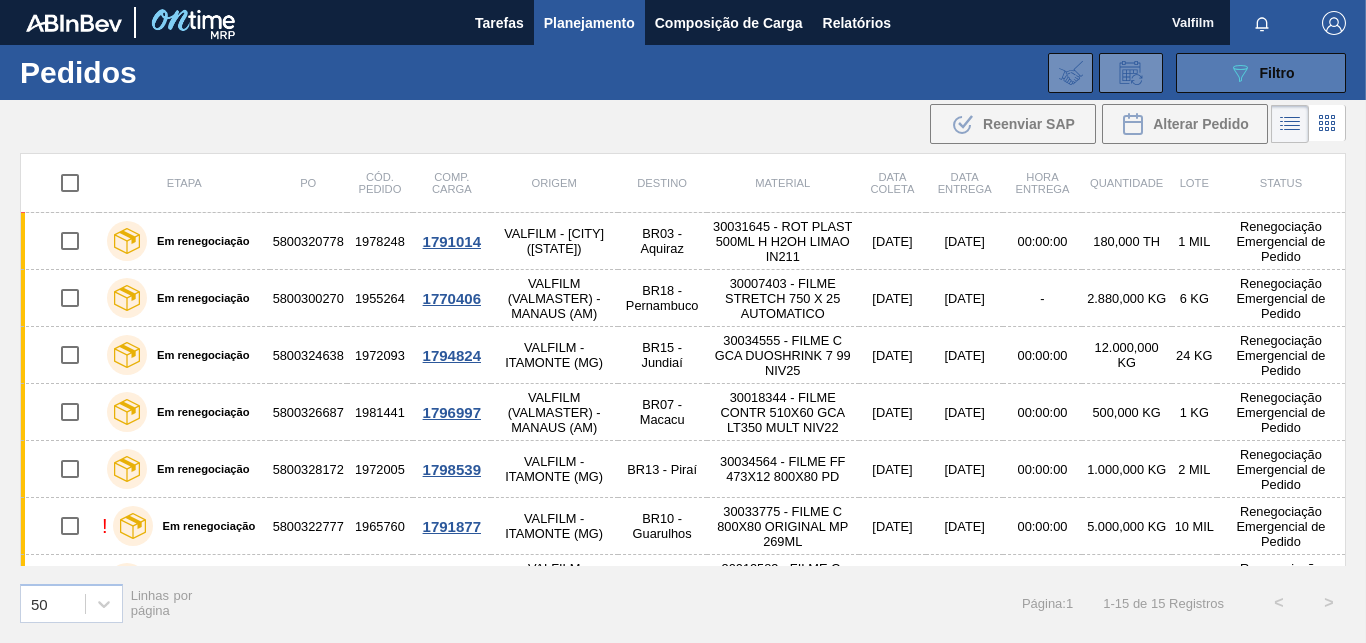 click on "089F7B8B-B2A5-4AFE-B5C0-19BA573D28AC" 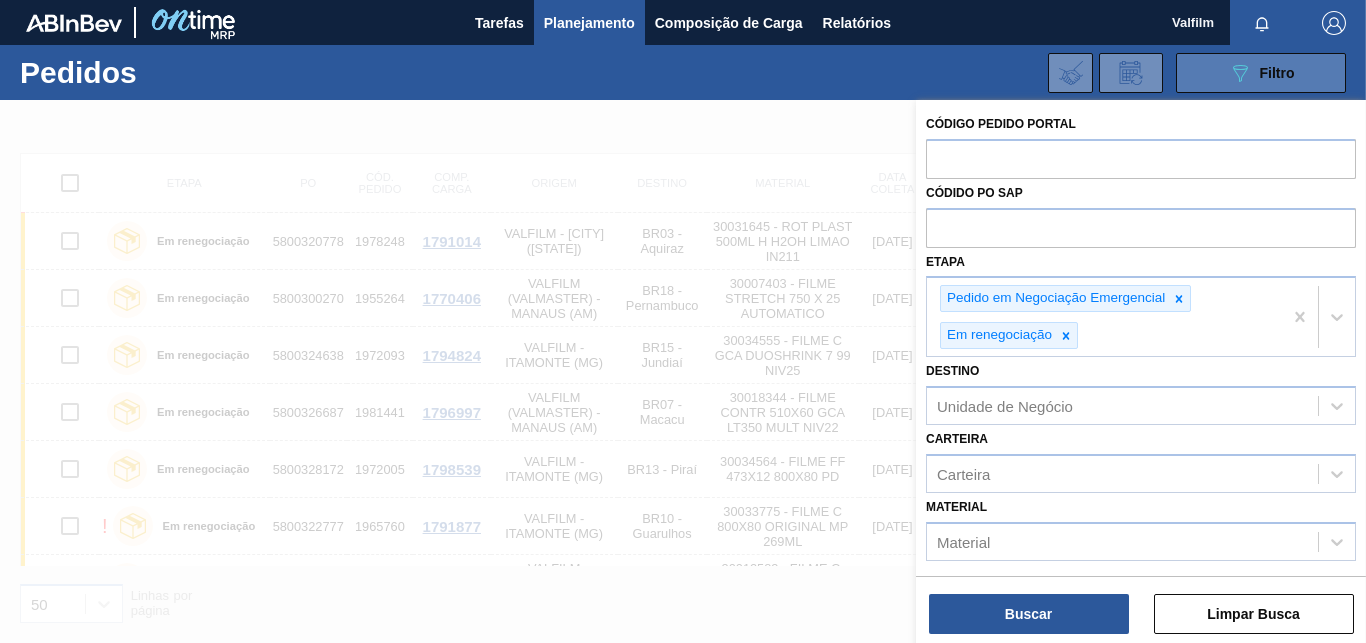 click on "089F7B8B-B2A5-4AFE-B5C0-19BA573D28AC" 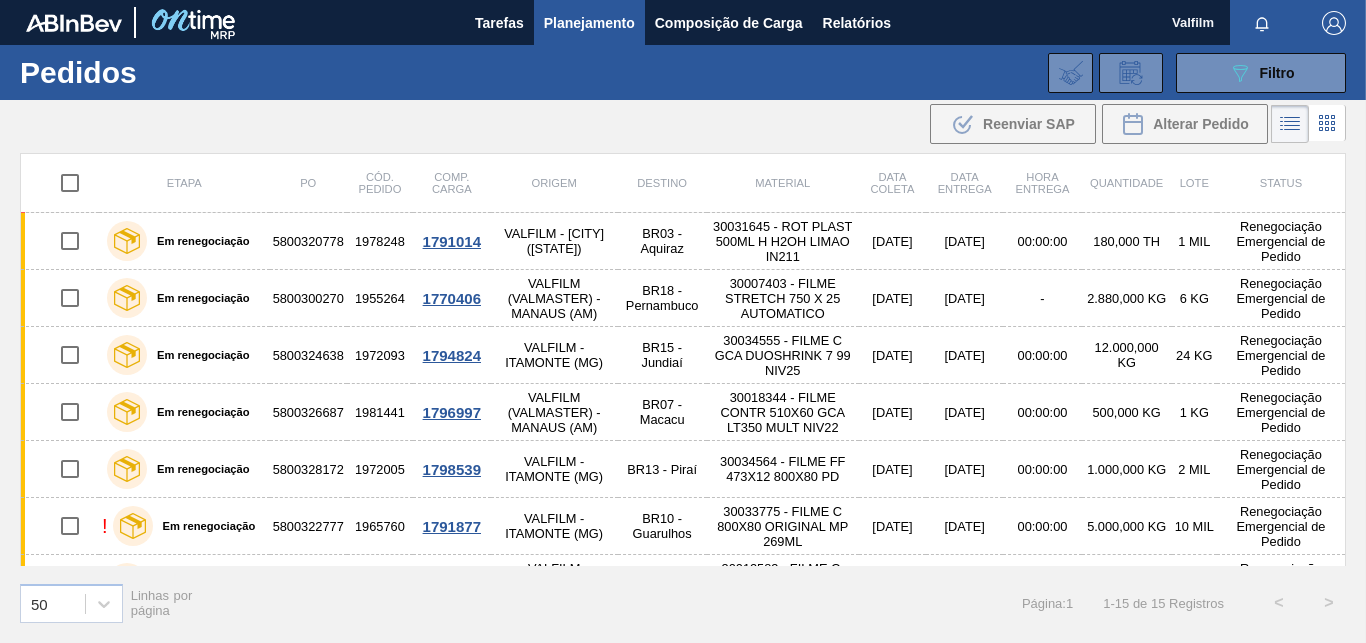 scroll, scrollTop: 502, scrollLeft: 0, axis: vertical 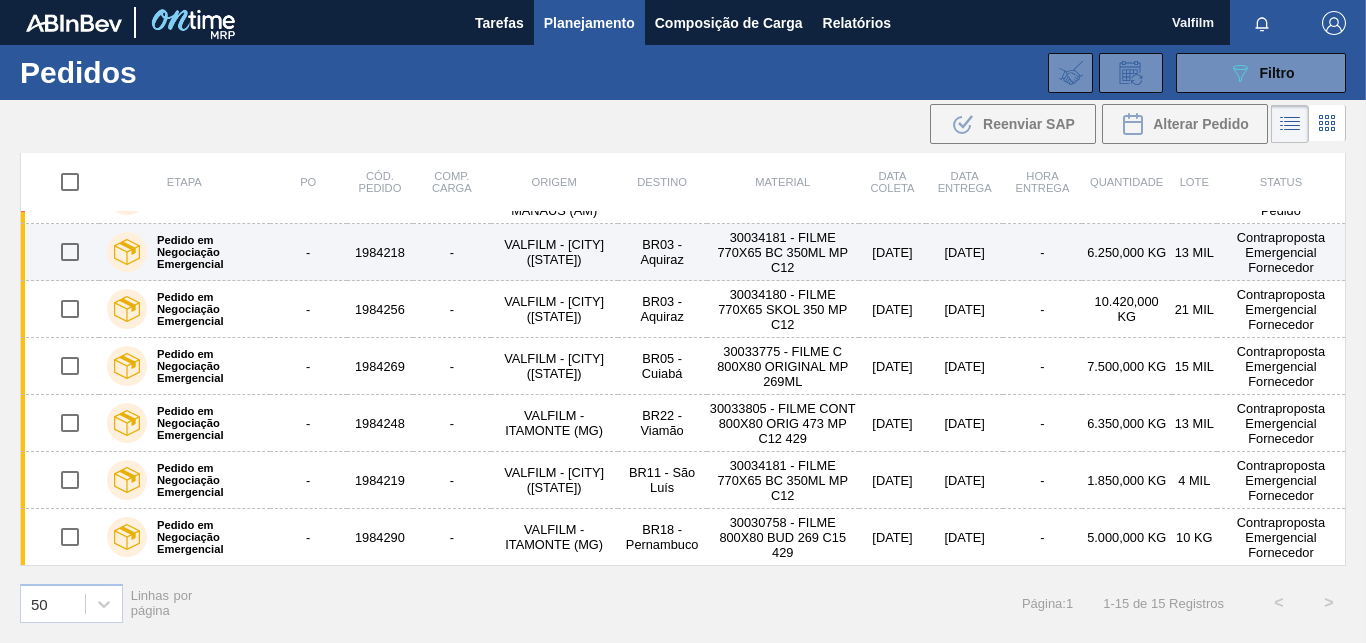 click on "BR03 - Aquiraz" at bounding box center [662, 252] 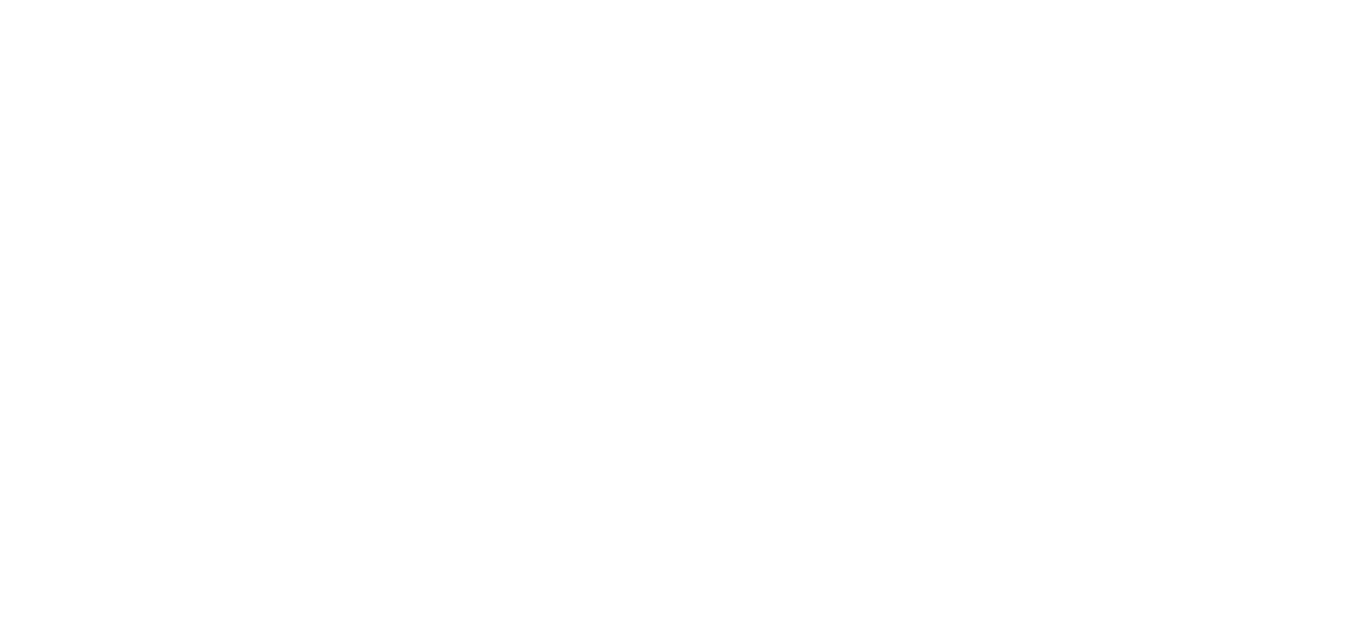 scroll, scrollTop: 0, scrollLeft: 0, axis: both 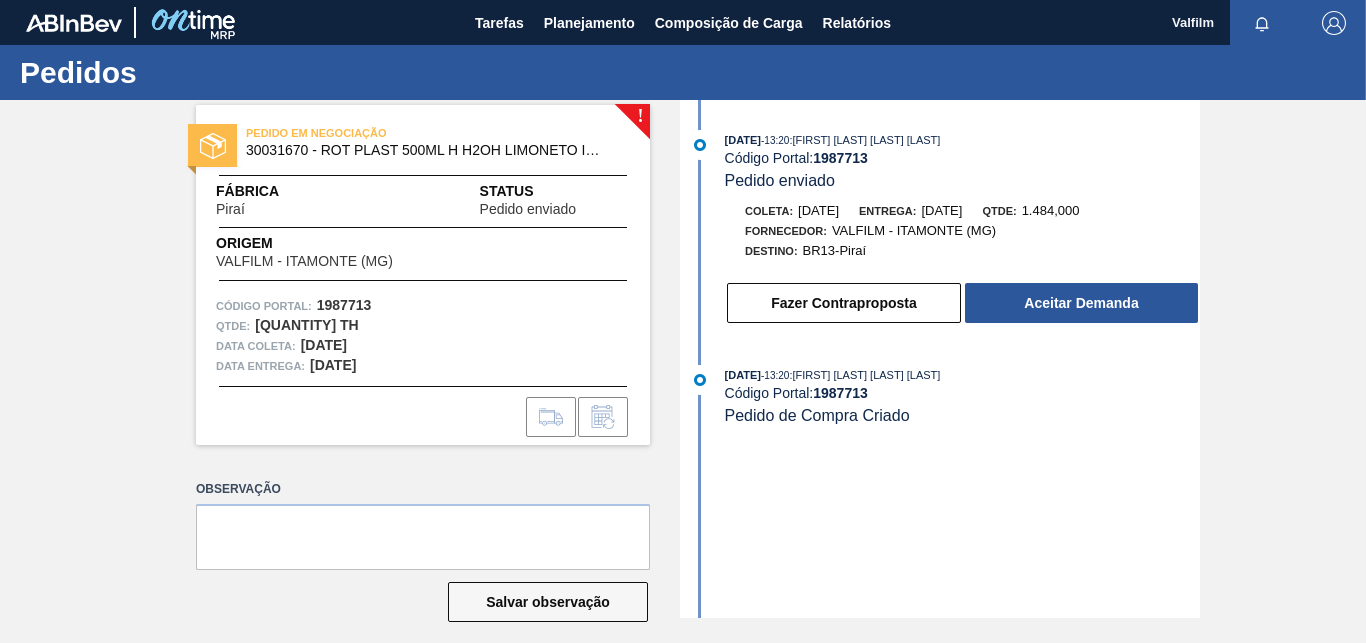 click on "[DATE]  -  [TIME] :  [FIRST] [LAST] [LAST] [LAST] Código Portal:  [NUMBER] Pedido enviado Coleta: [DATE] Entrega: [DATE] Qtde: [QUANTITY] Fornecedor: [BRAND] - [CITY] ([STATE]) Destino: [LOCATION] Fazer Contraproposta Aceitar Demanda [DATE]  -  [TIME] :  [FIRST] [LAST] [LAST] [LAST] Código Portal:  [NUMBER] Pedido de Compra Criado" at bounding box center [942, 359] 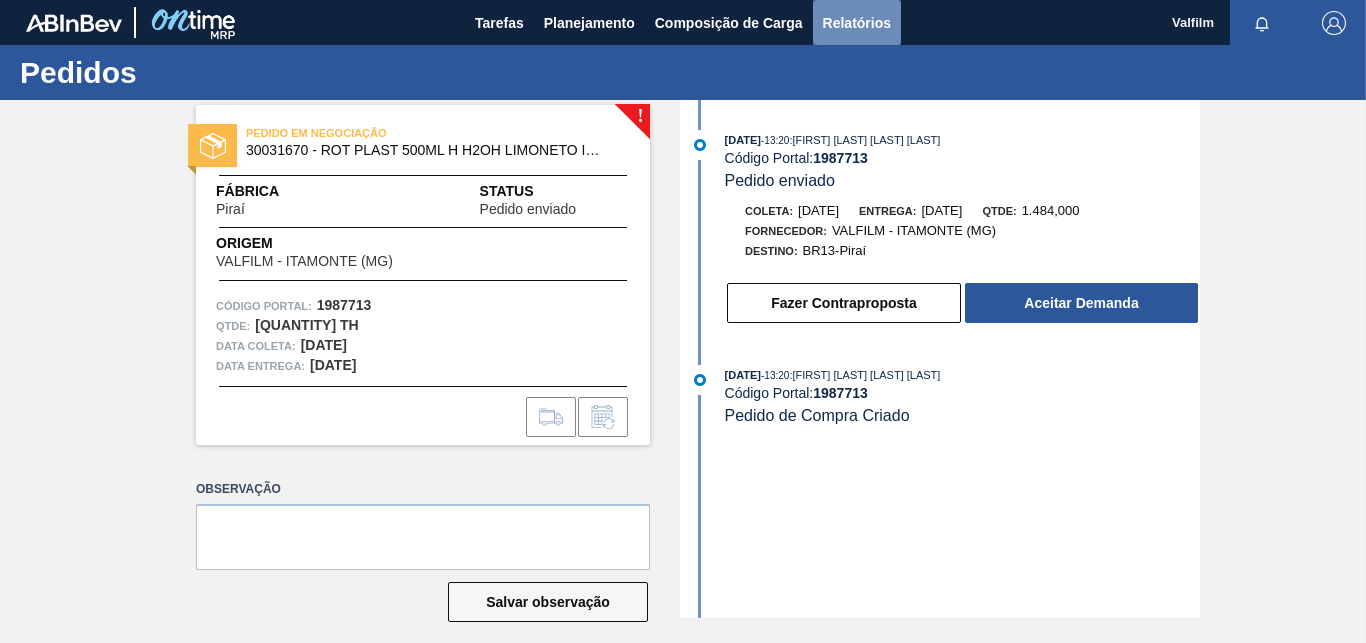click on "Relatórios" at bounding box center [857, 22] 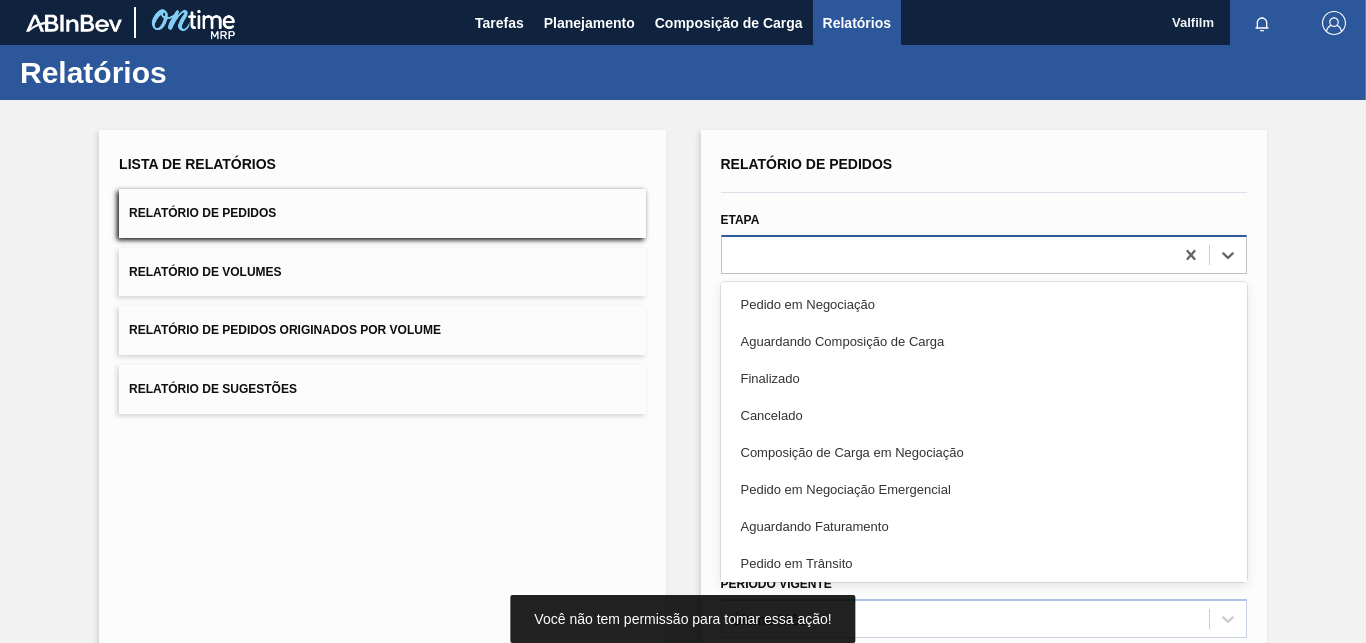 click at bounding box center [947, 254] 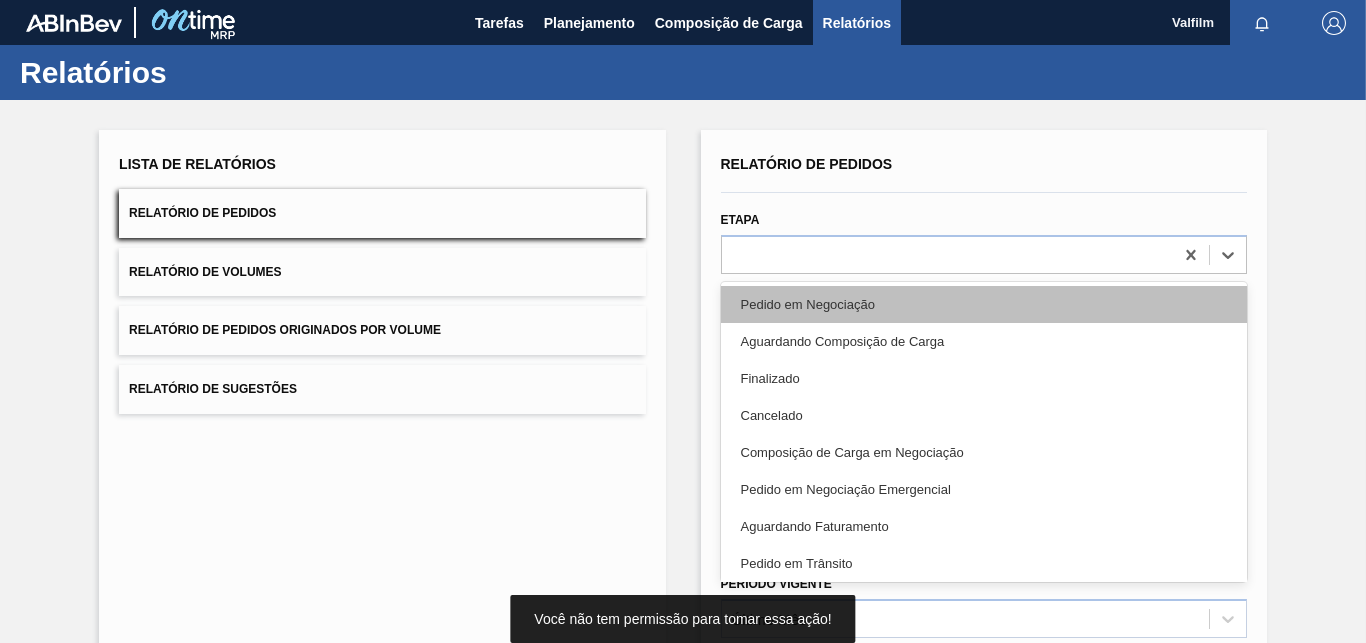 click on "Pedido em Negociação" at bounding box center [984, 304] 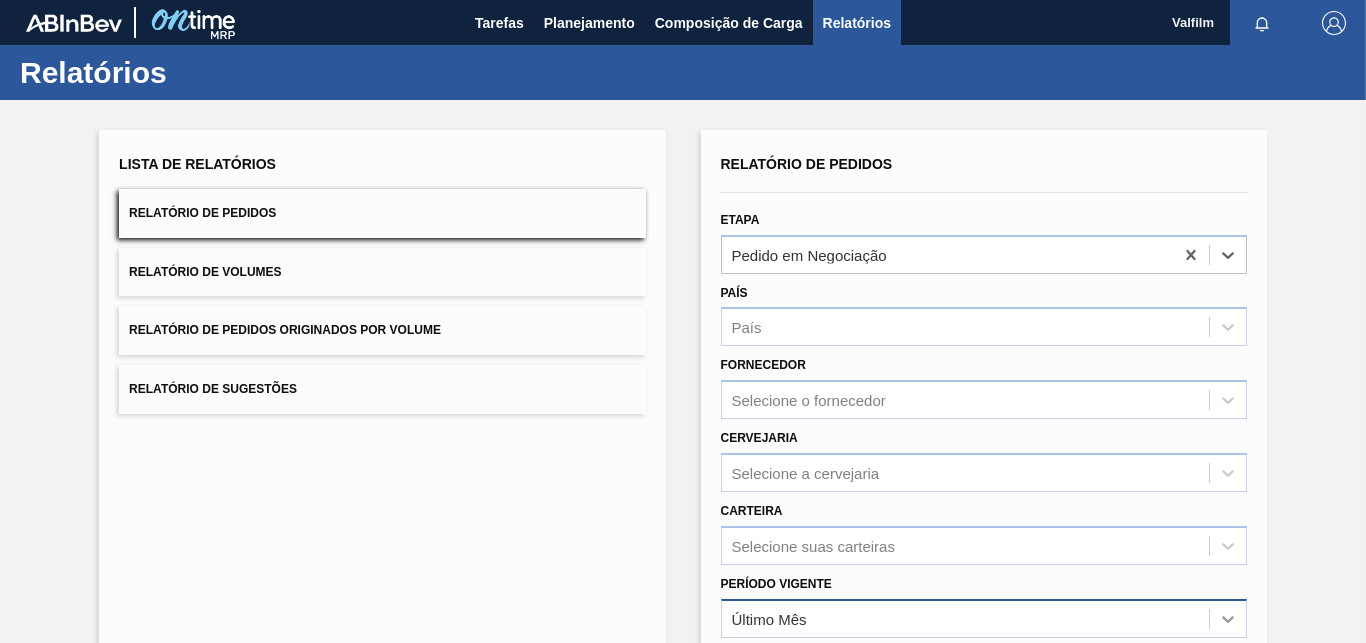 scroll, scrollTop: 283, scrollLeft: 0, axis: vertical 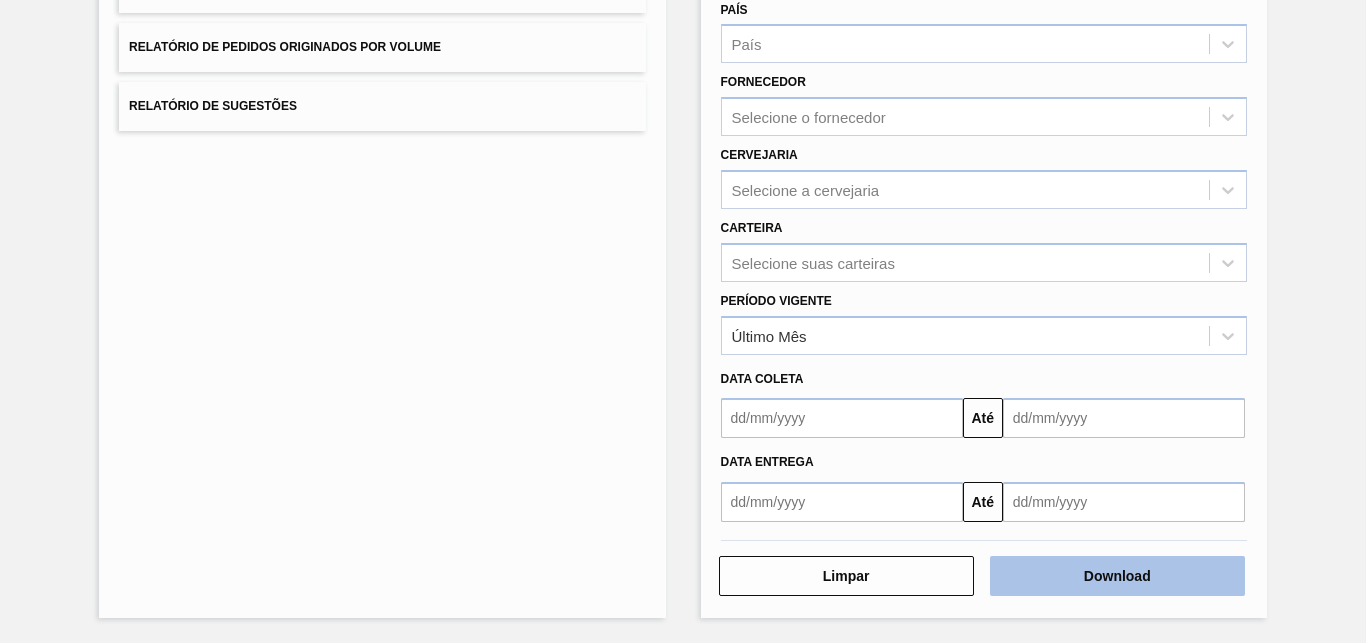 click on "Download" at bounding box center (1117, 576) 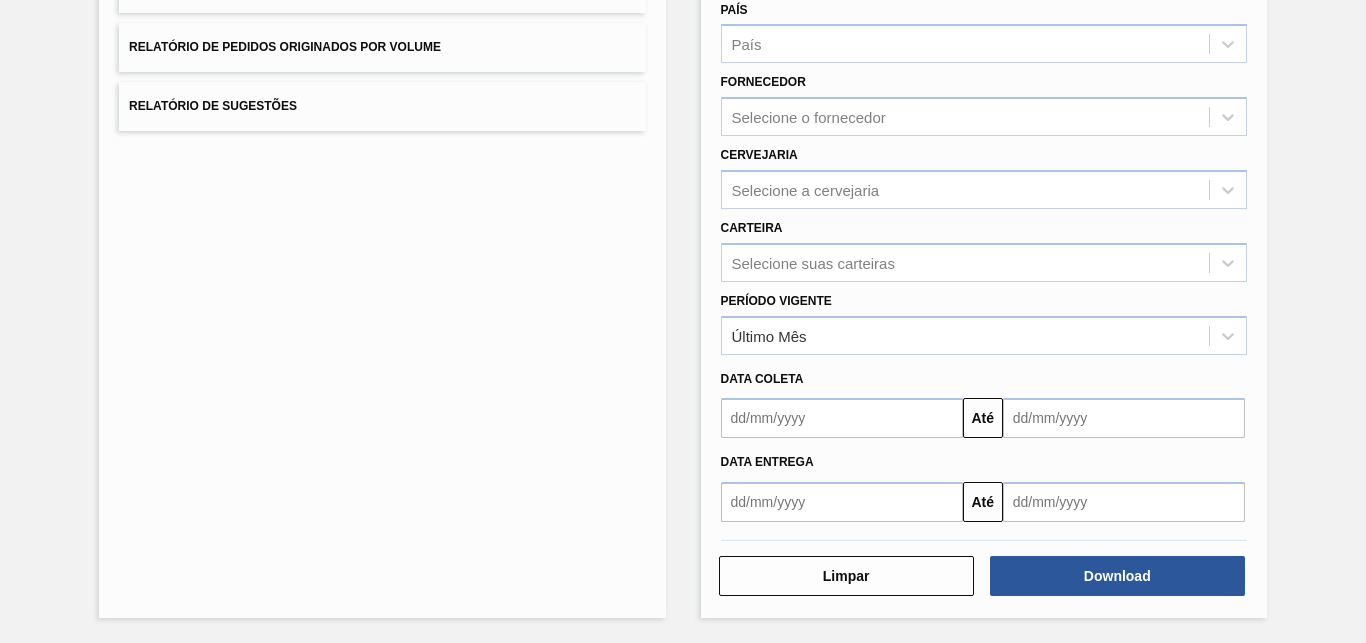 scroll, scrollTop: 0, scrollLeft: 0, axis: both 